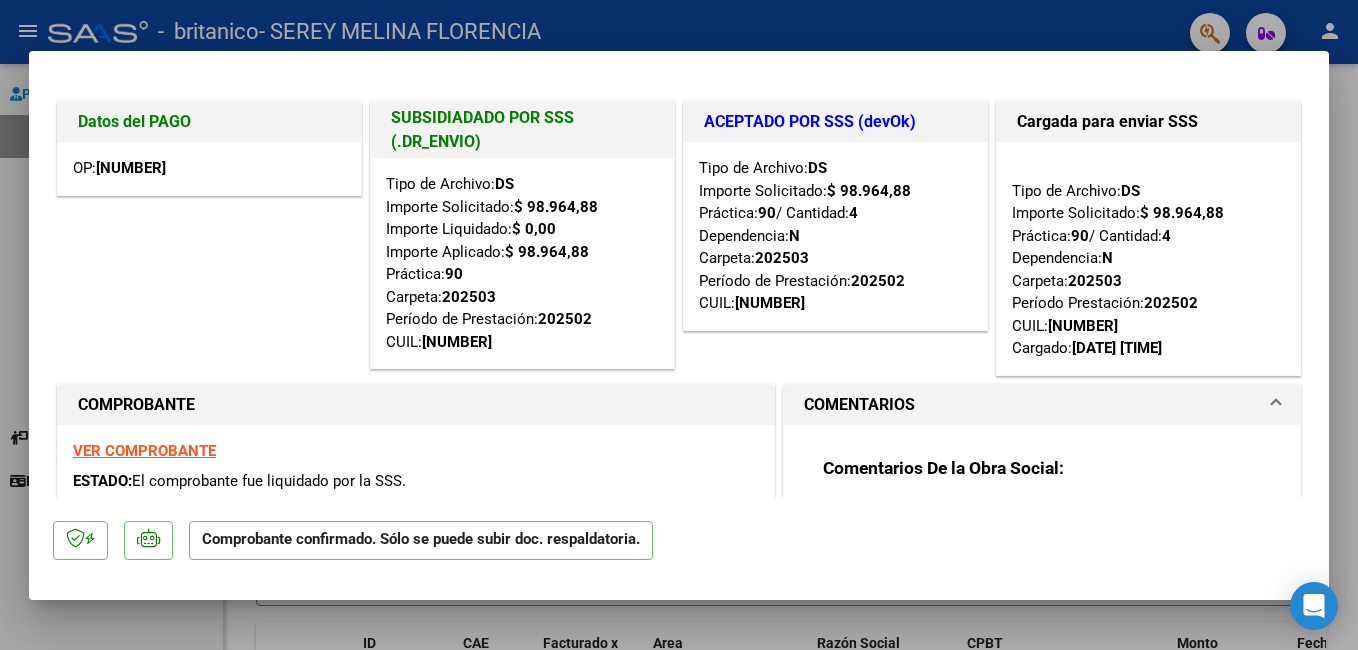 scroll, scrollTop: 0, scrollLeft: 0, axis: both 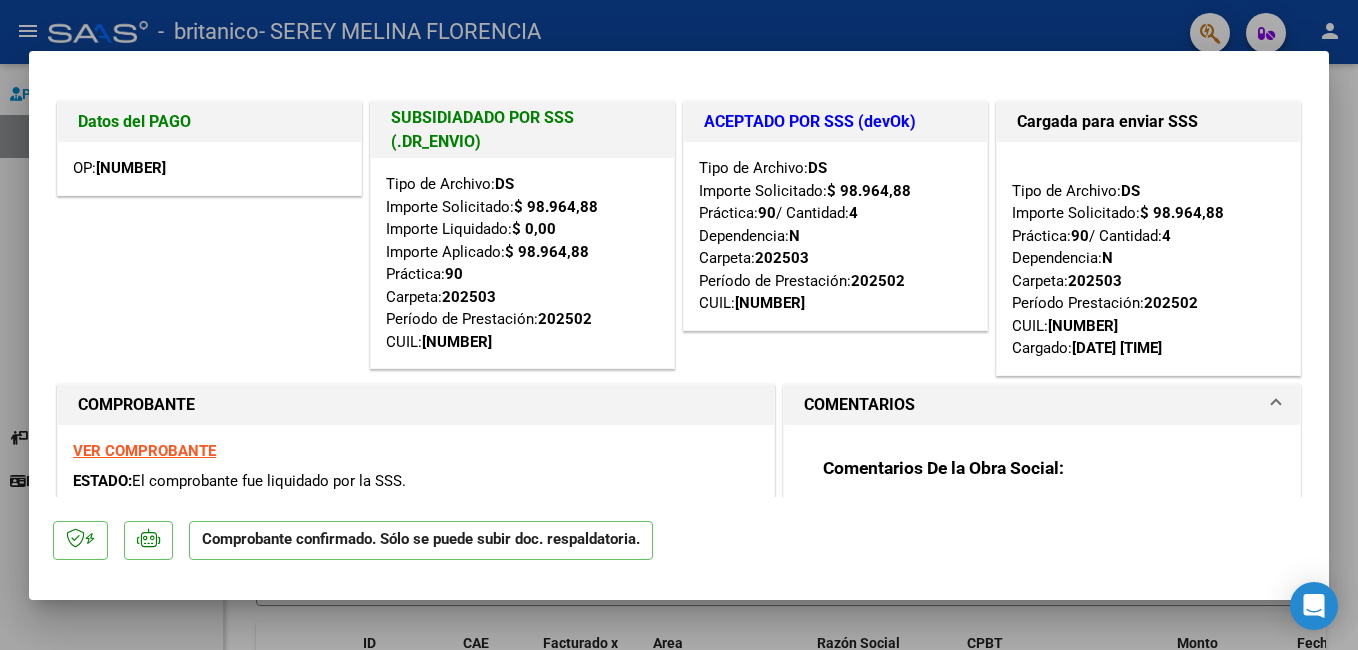 click at bounding box center [679, 325] 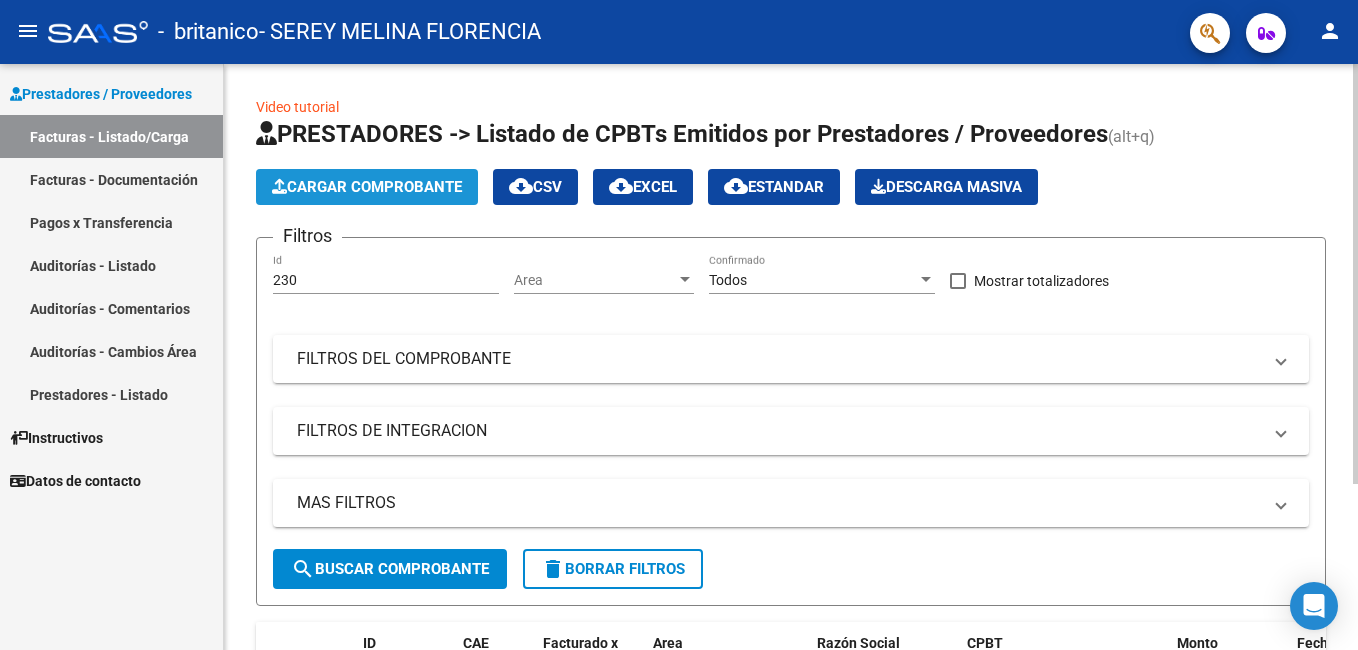 click on "Cargar Comprobante" 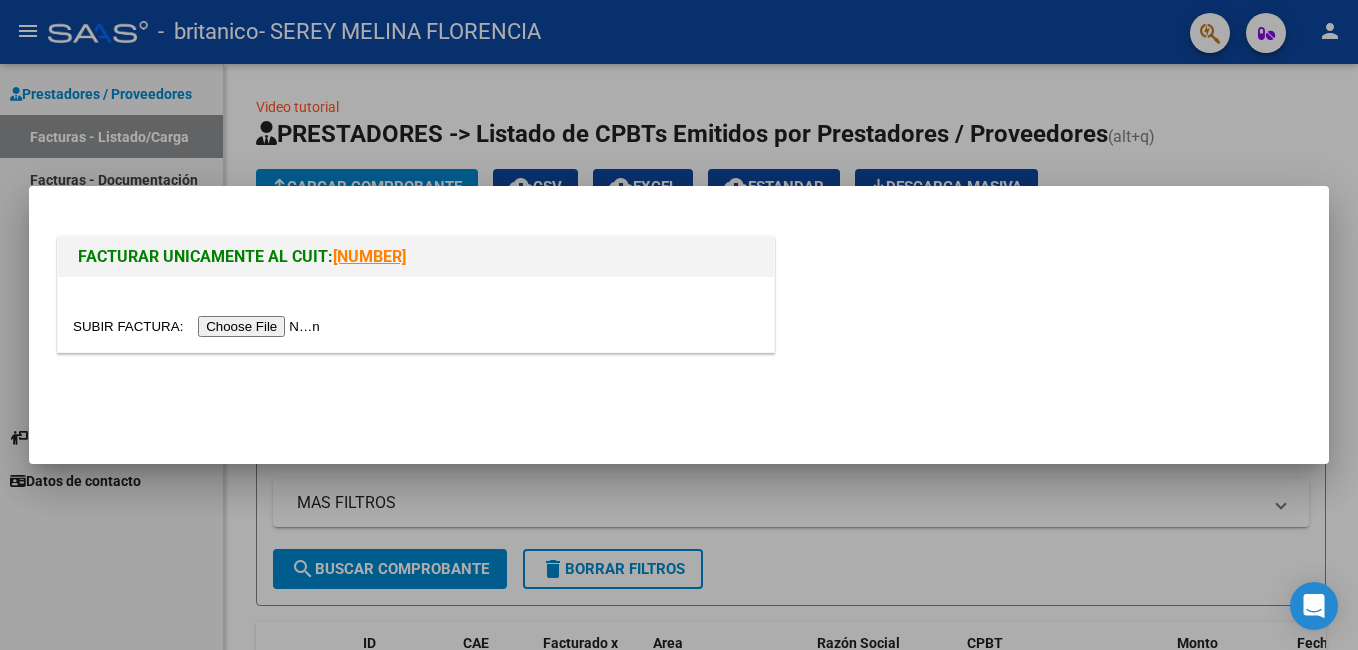 click at bounding box center [199, 326] 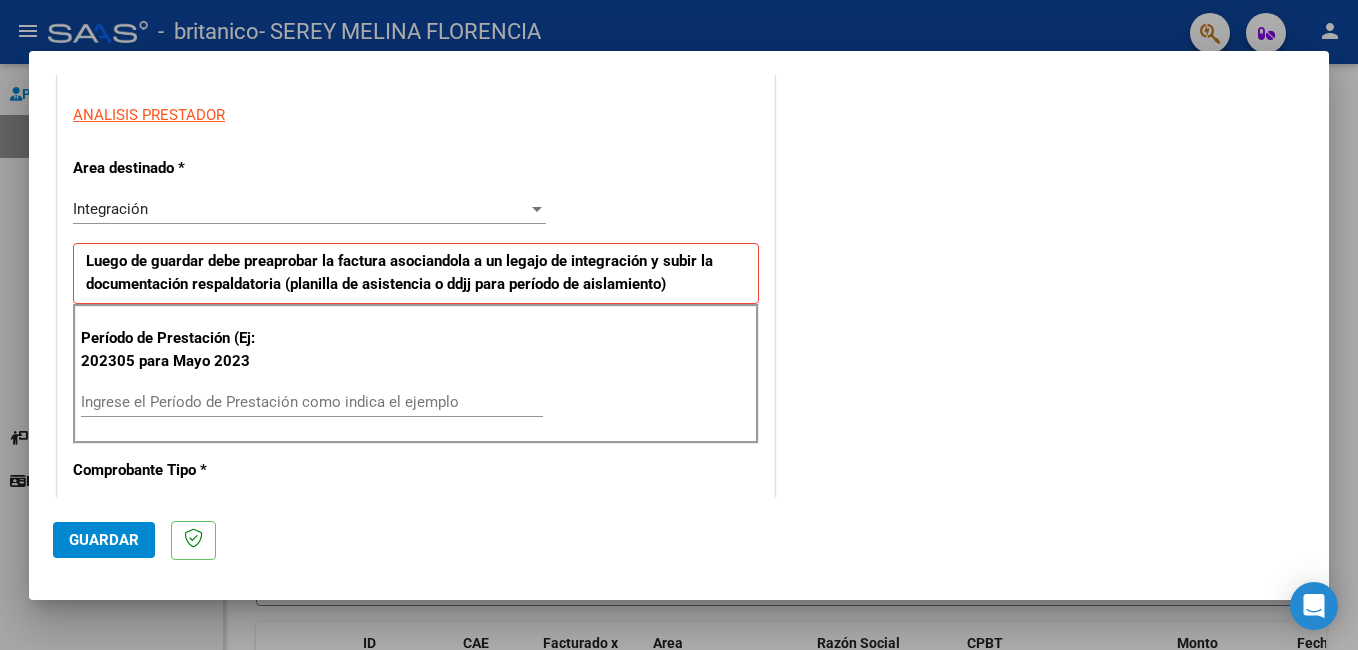 scroll, scrollTop: 412, scrollLeft: 0, axis: vertical 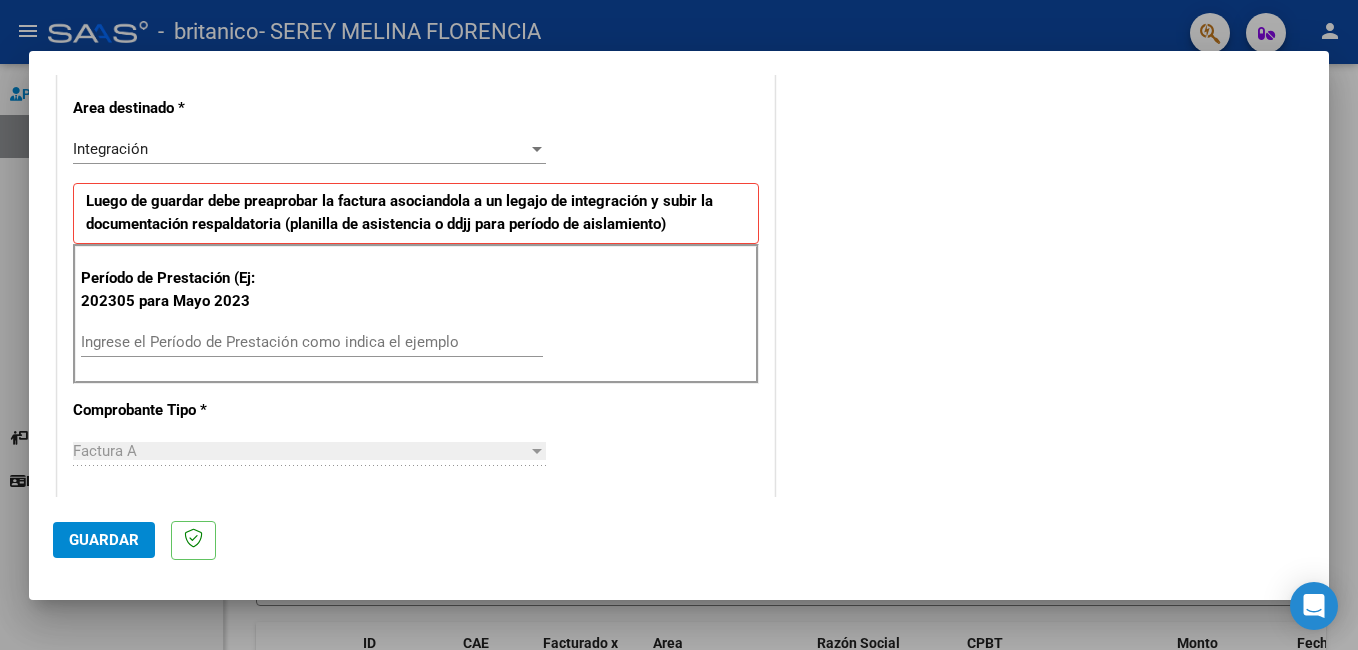 click on "Ingrese el Período de Prestación como indica el ejemplo" at bounding box center [312, 342] 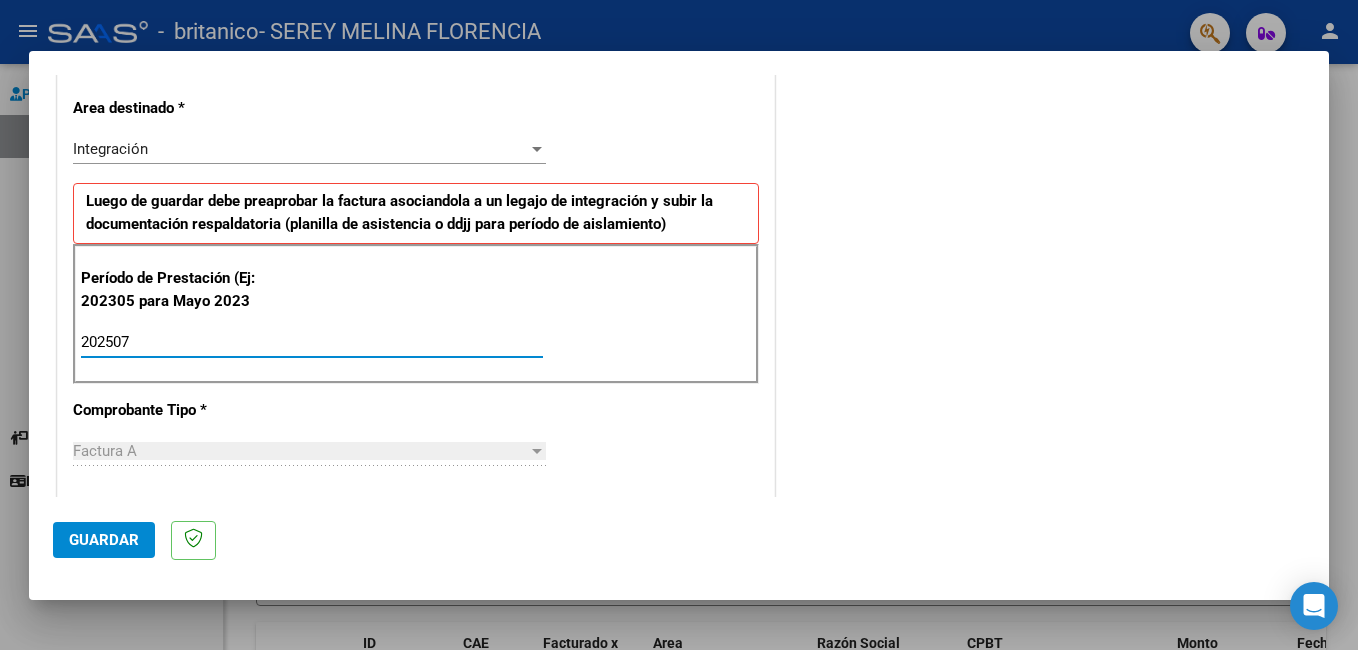 type on "202507" 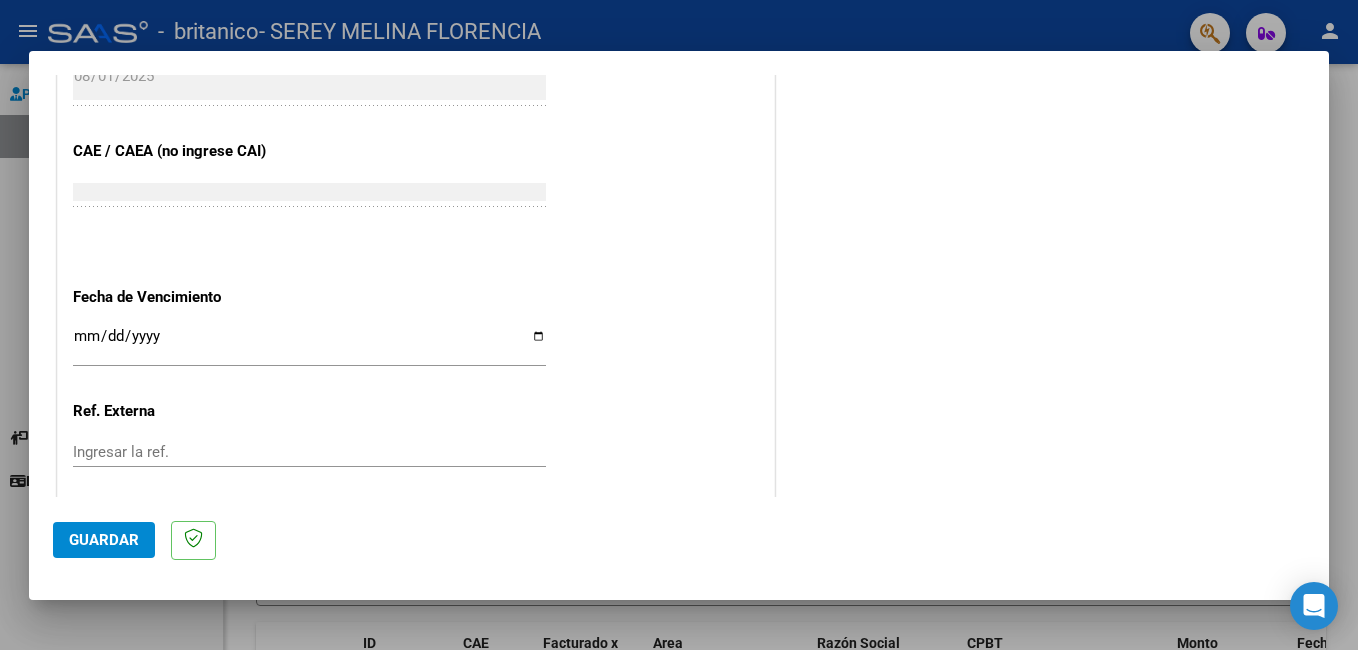 scroll, scrollTop: 1204, scrollLeft: 0, axis: vertical 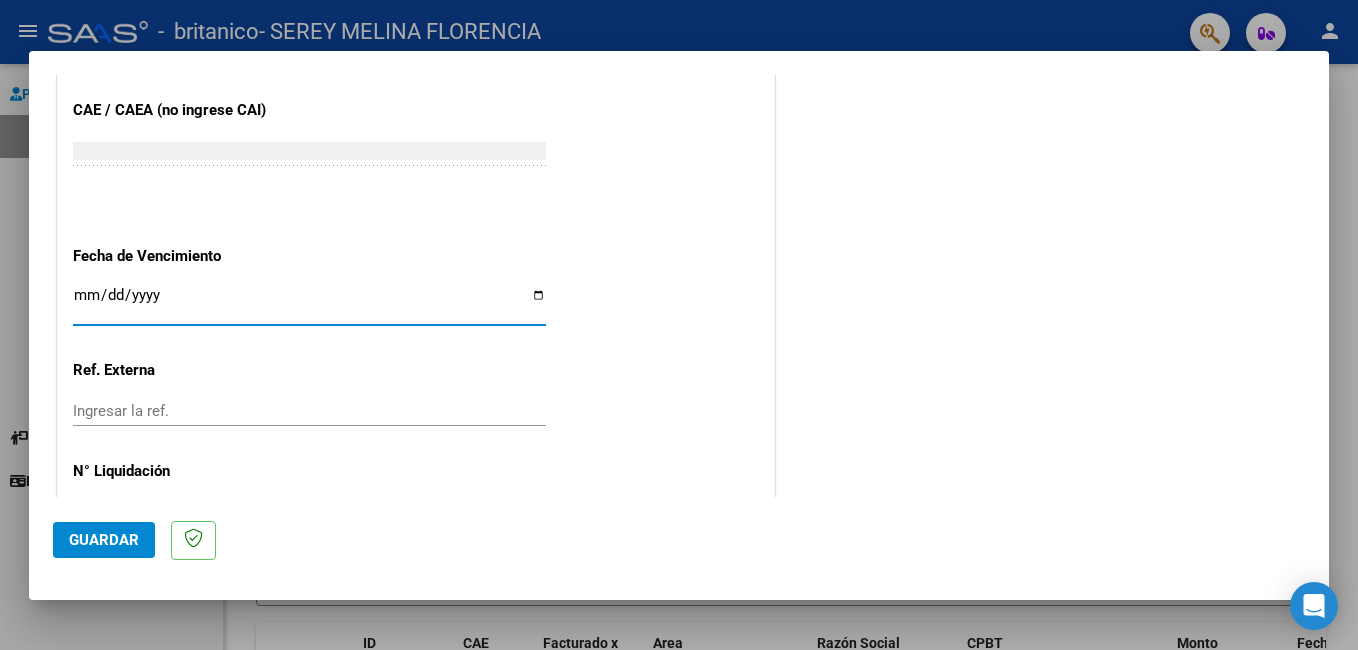 click on "Ingresar la fecha" at bounding box center (309, 303) 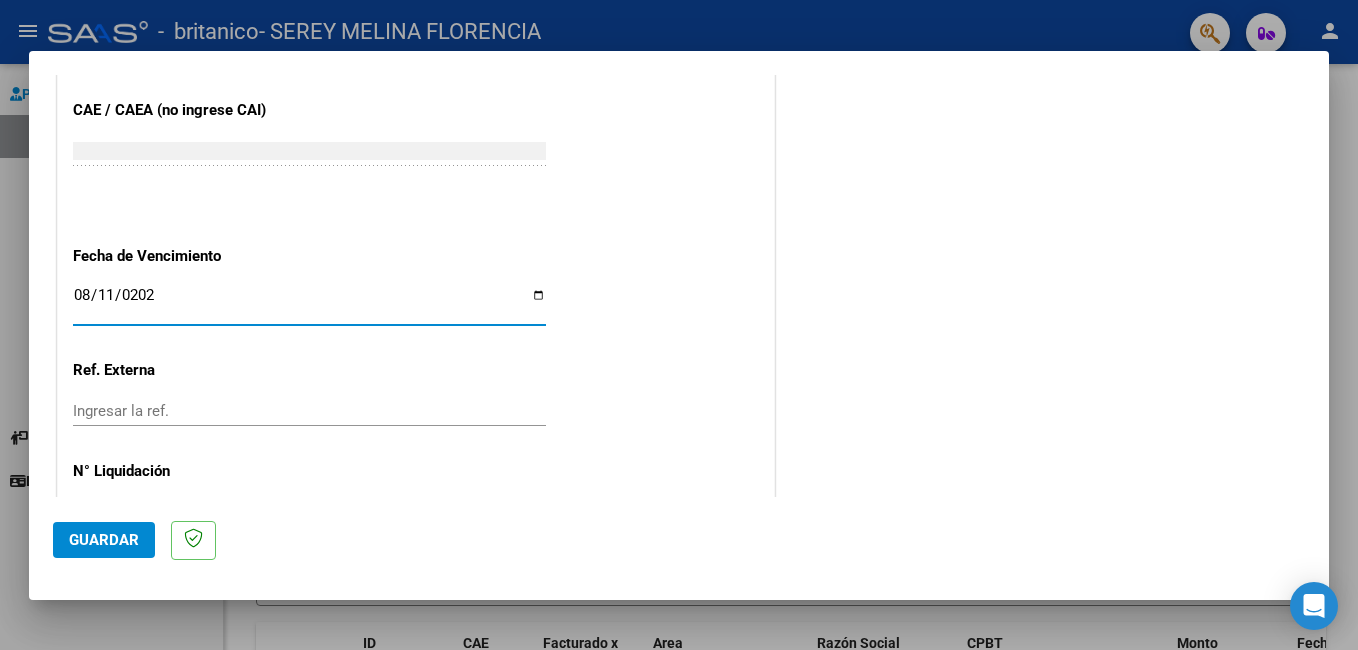 type on "2025-08-11" 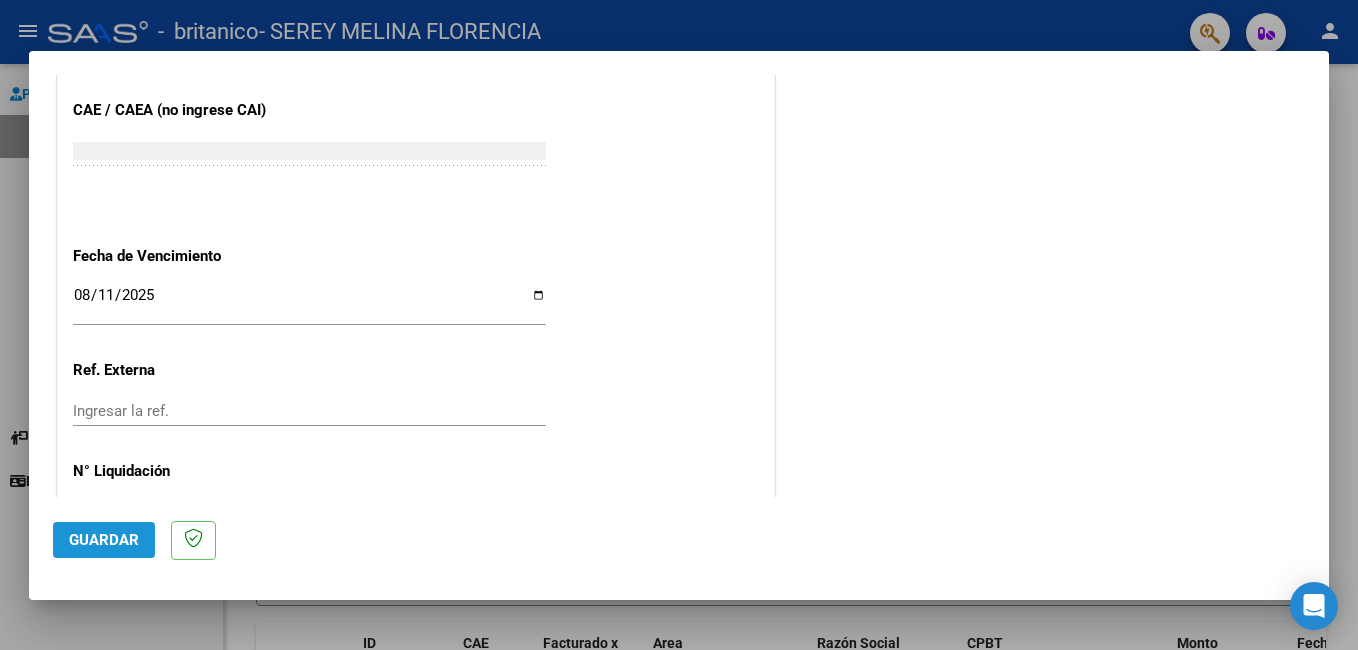 click on "Guardar" 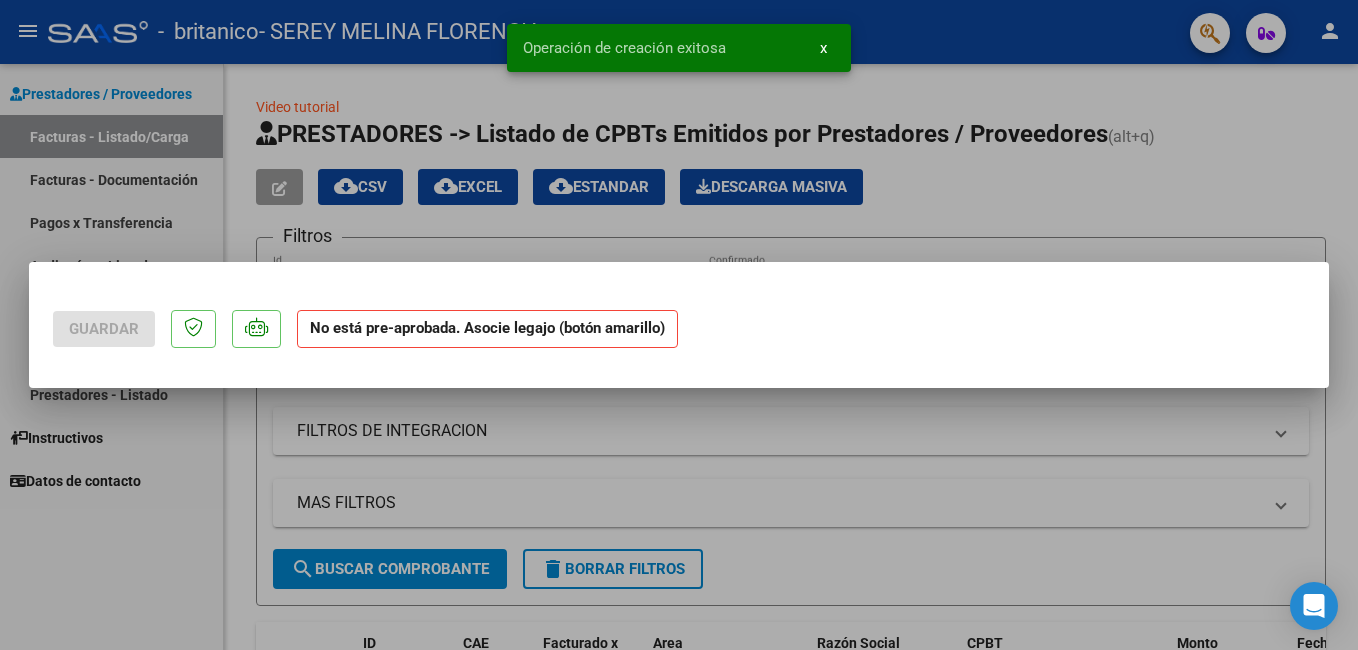 scroll, scrollTop: 0, scrollLeft: 0, axis: both 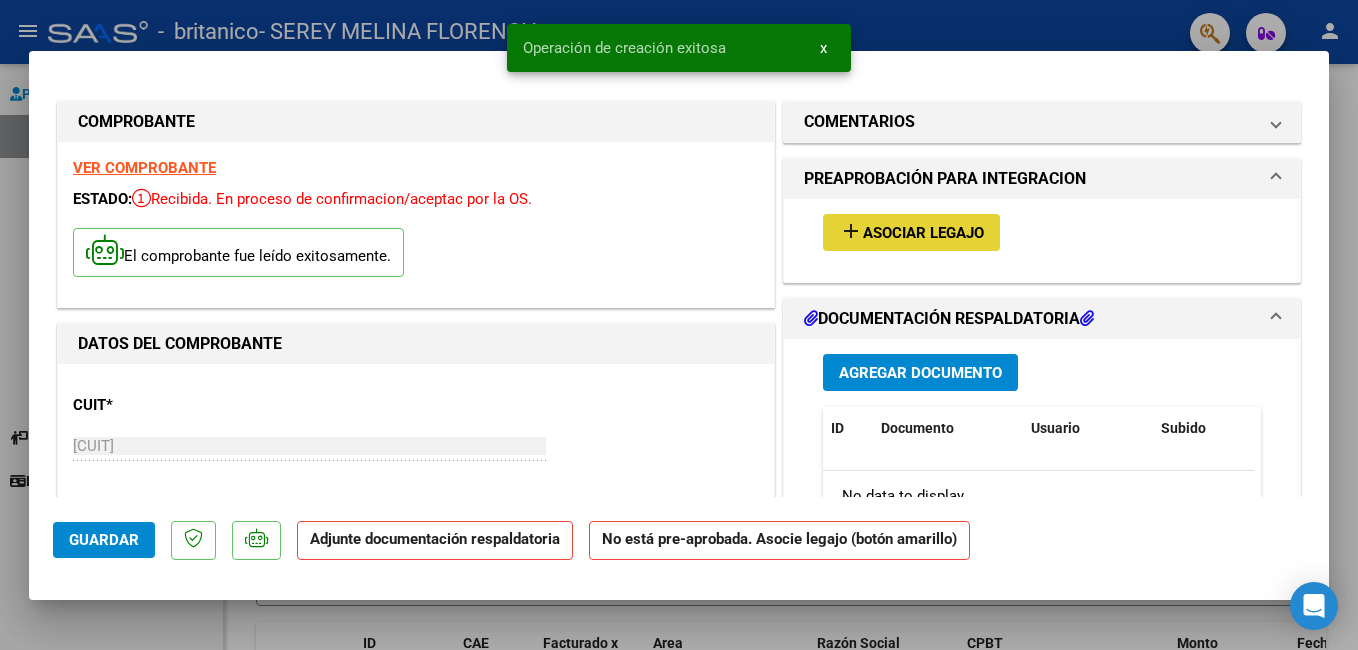 click on "Asociar Legajo" at bounding box center [923, 233] 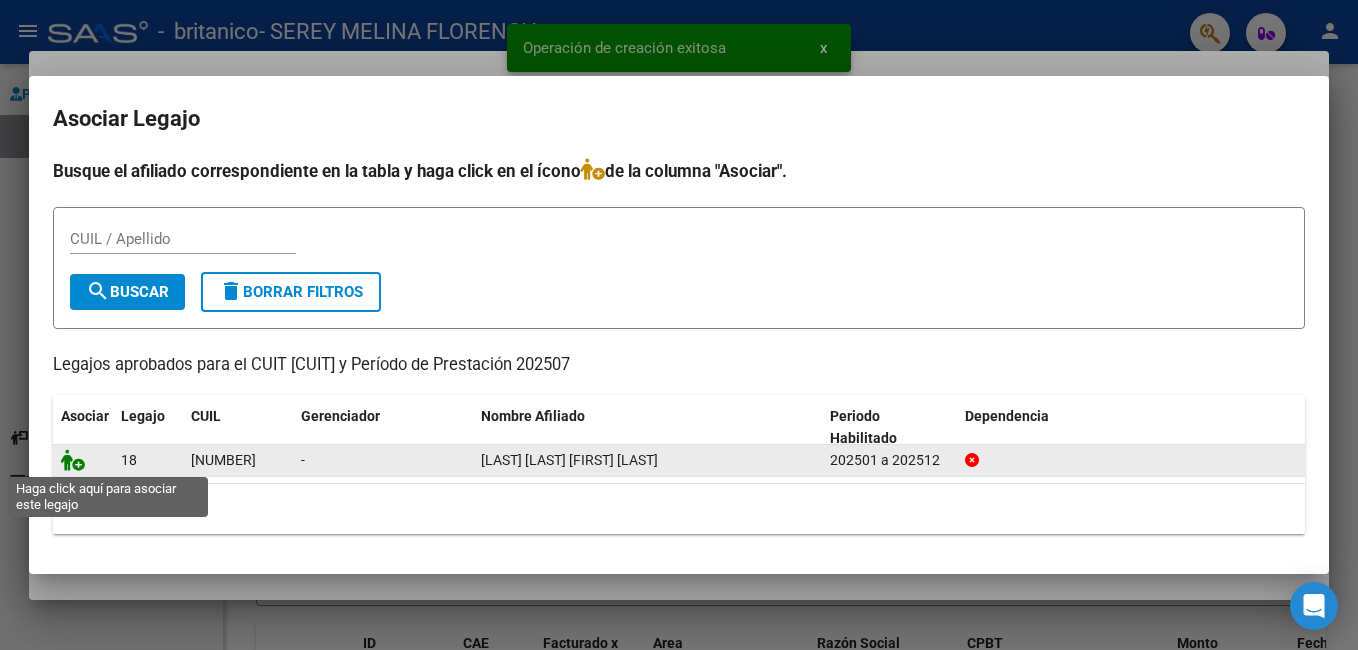 click 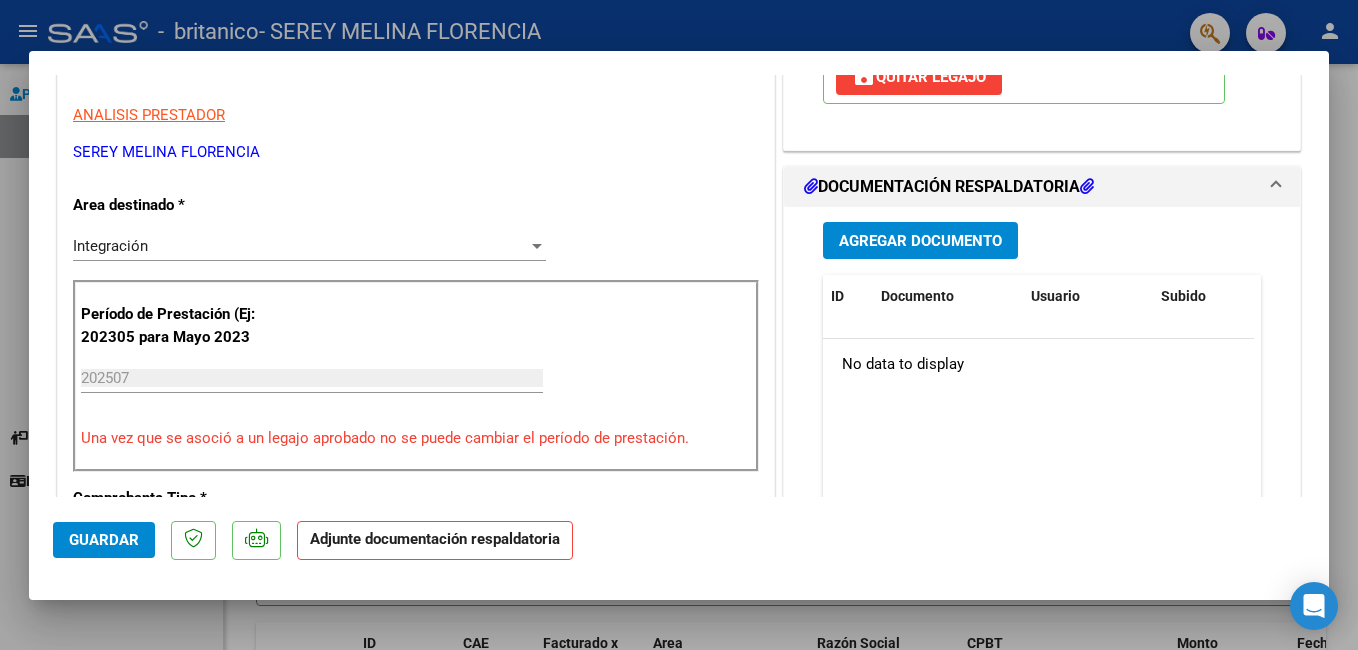 scroll, scrollTop: 434, scrollLeft: 0, axis: vertical 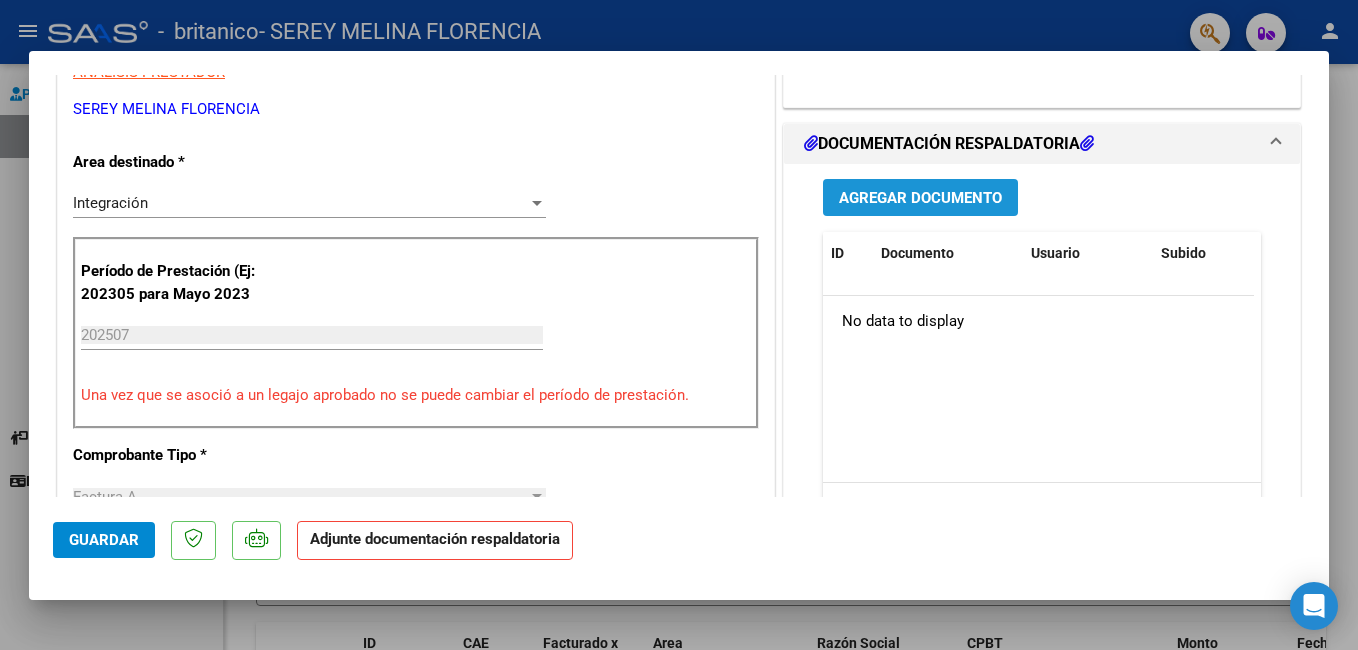 click on "Agregar Documento" at bounding box center (920, 198) 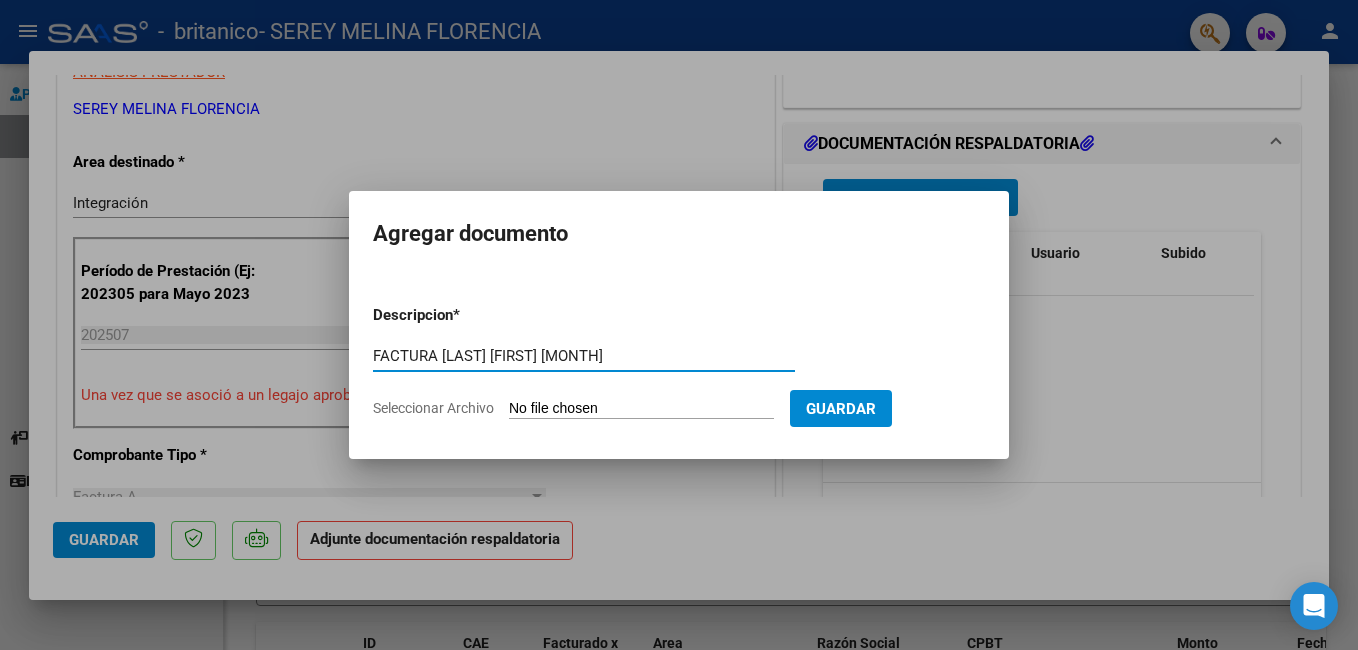 type on "FACTURA LEON BIANCHINI JULIO" 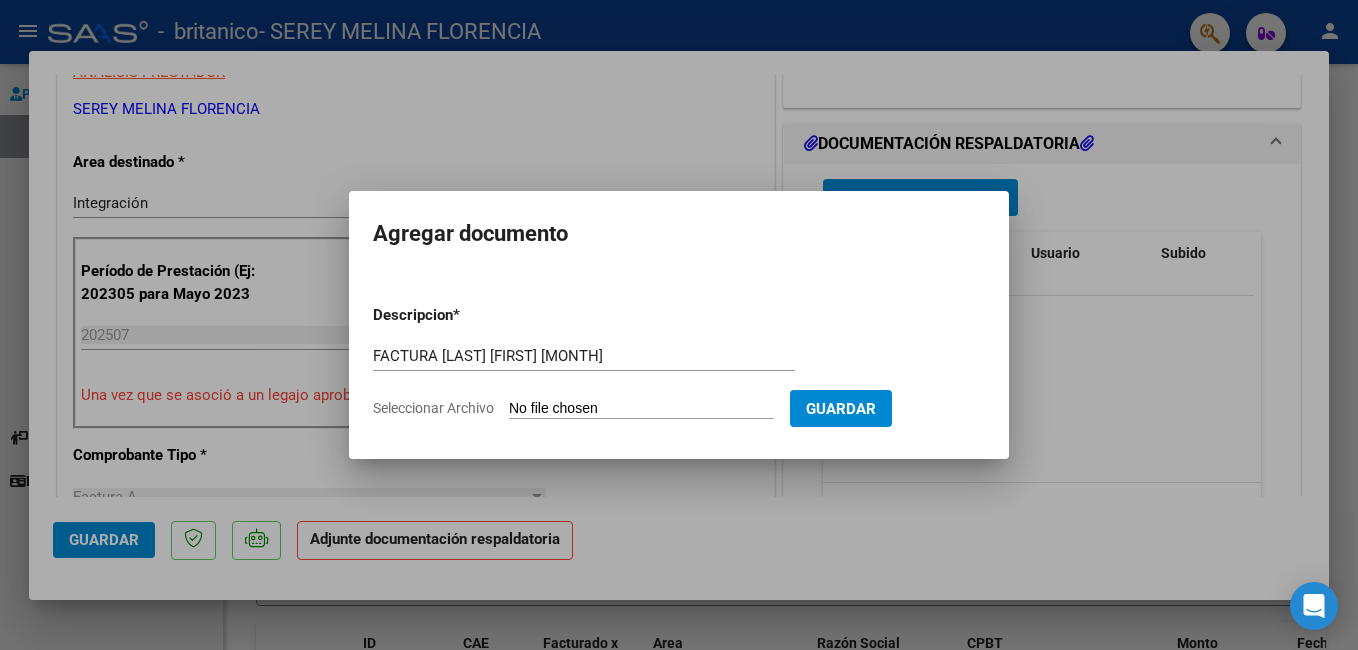 click on "Seleccionar Archivo" at bounding box center [641, 409] 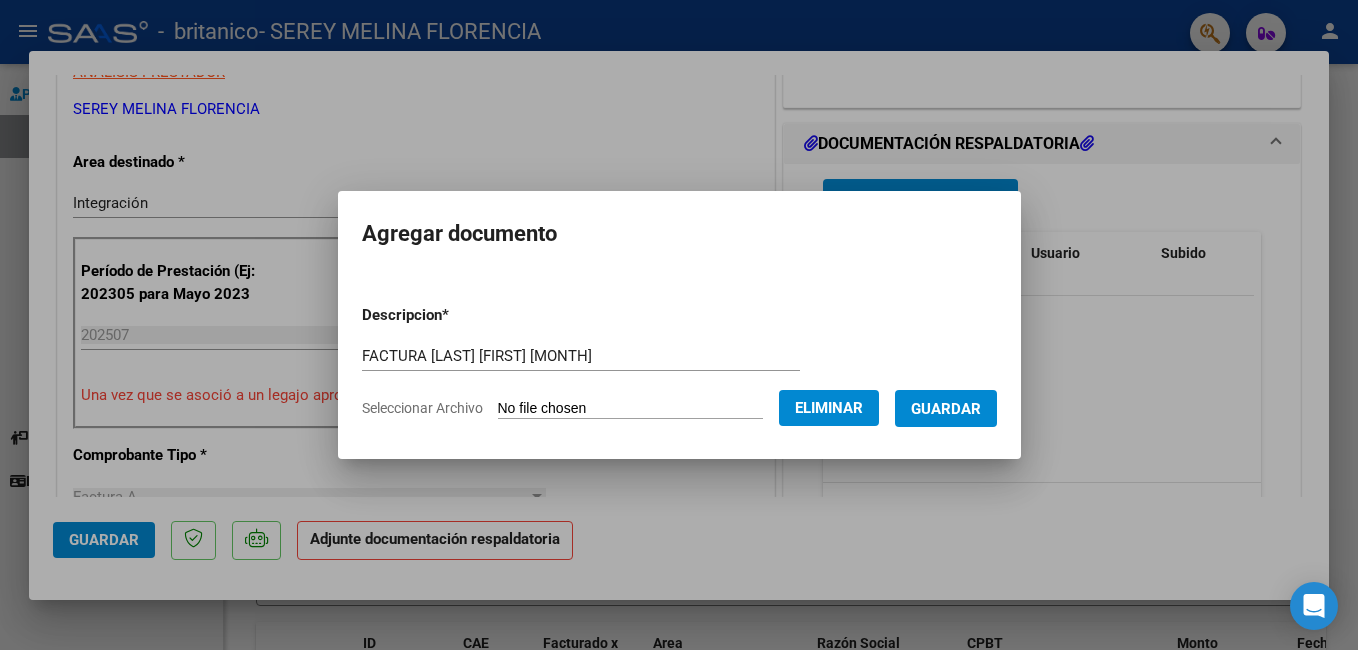 click on "Guardar" at bounding box center (946, 409) 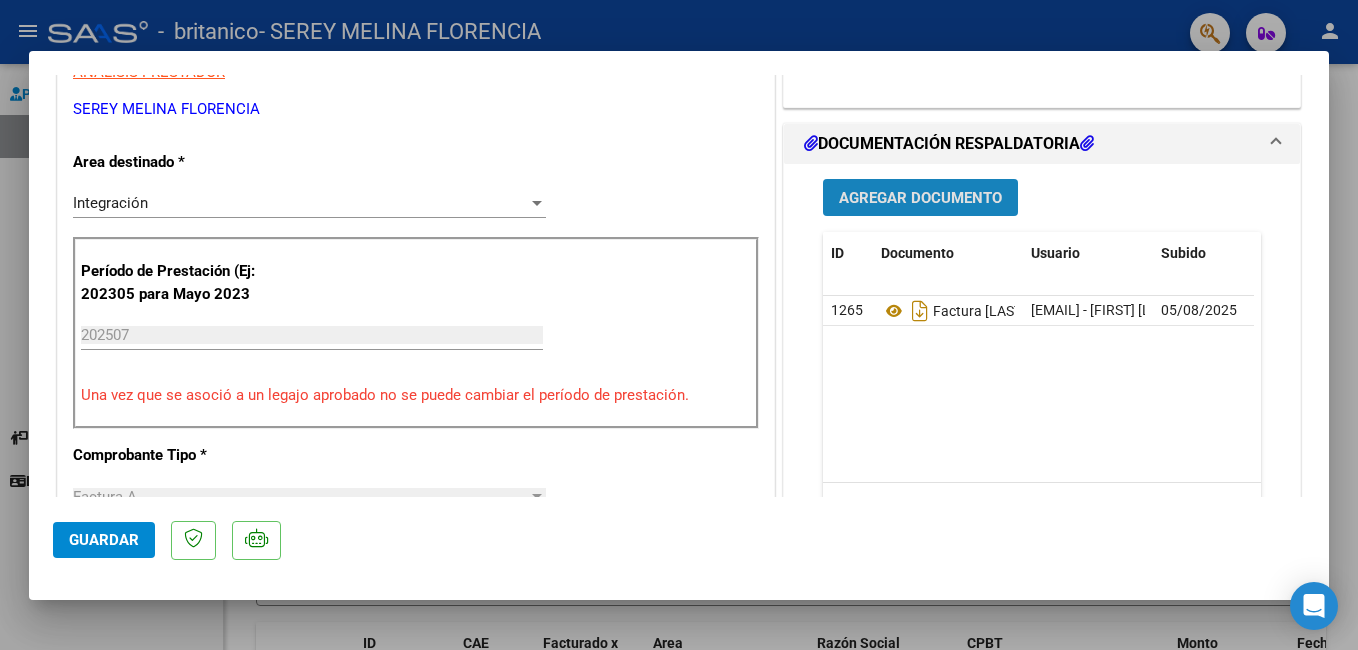 click on "Agregar Documento" at bounding box center (920, 197) 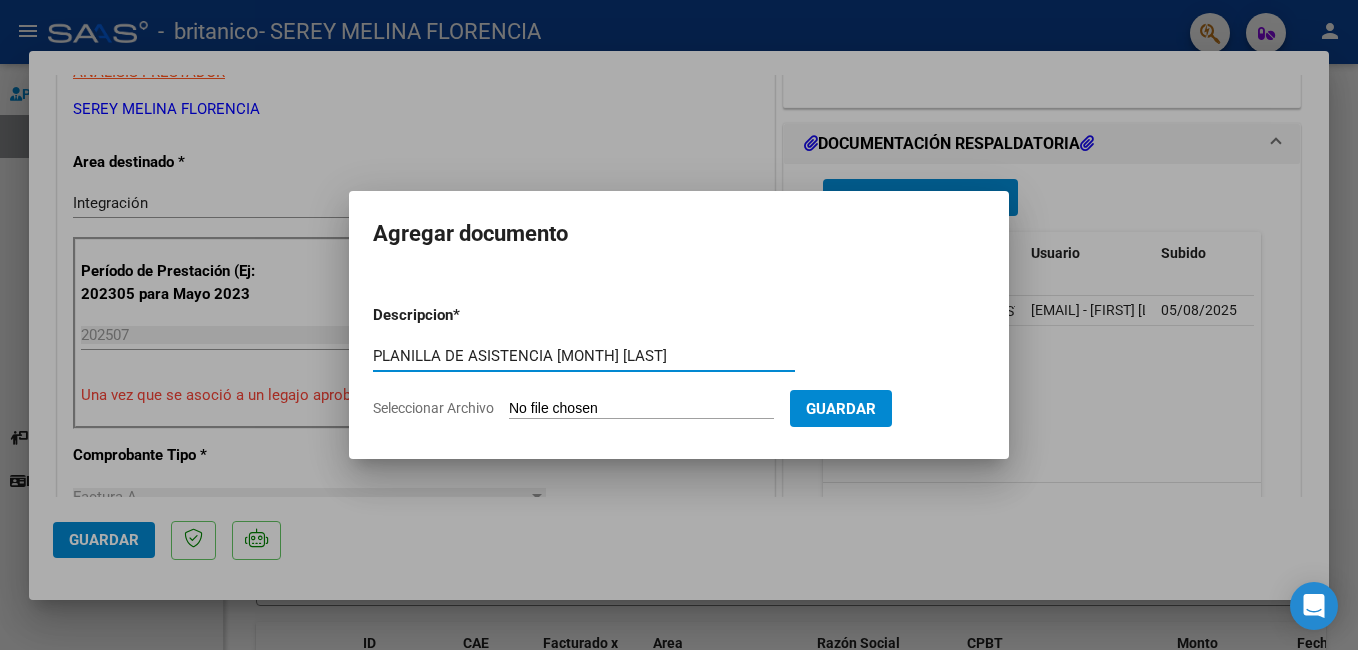type on "PLANILLA DE ASISTENCIA JULIO LEON" 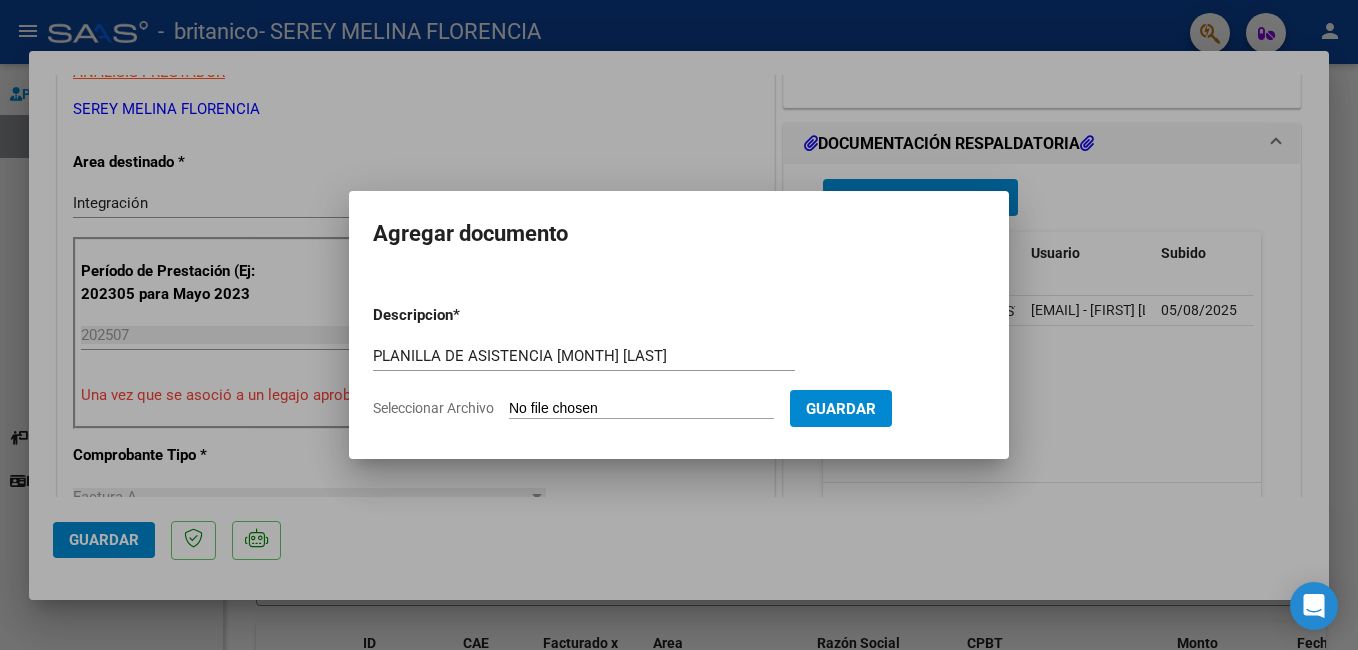 click on "Seleccionar Archivo" at bounding box center (641, 409) 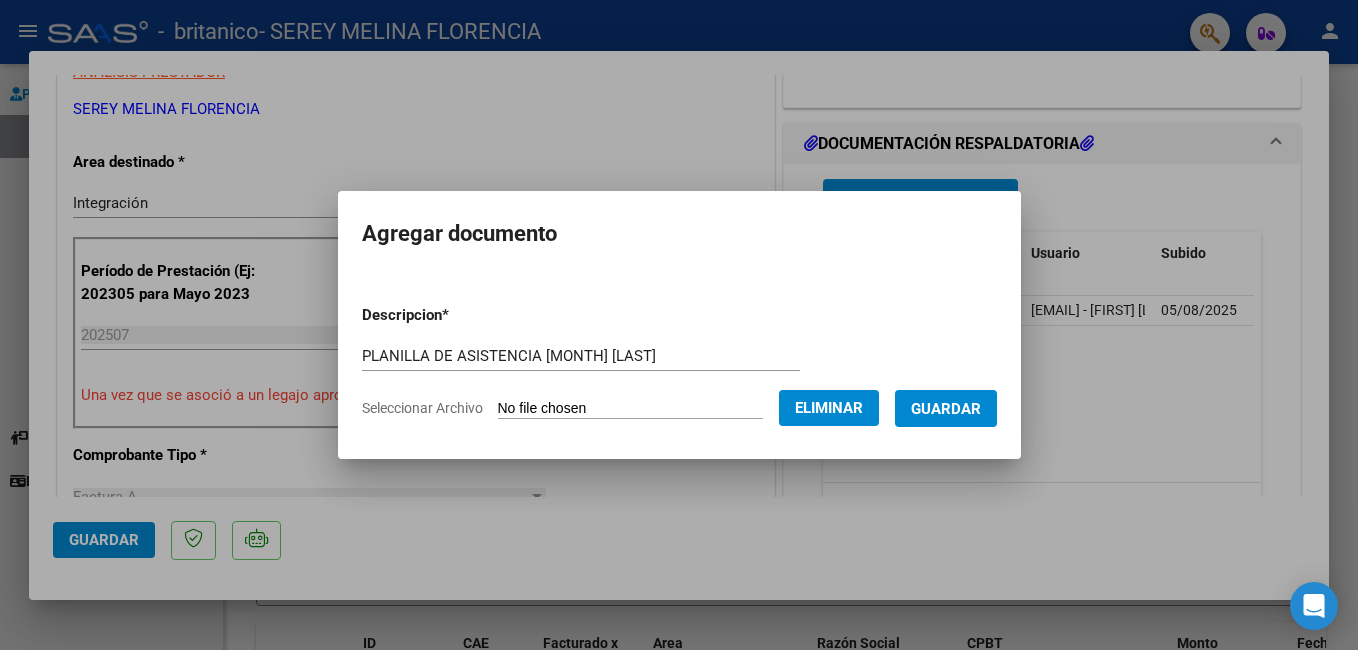 click on "Guardar" at bounding box center (946, 409) 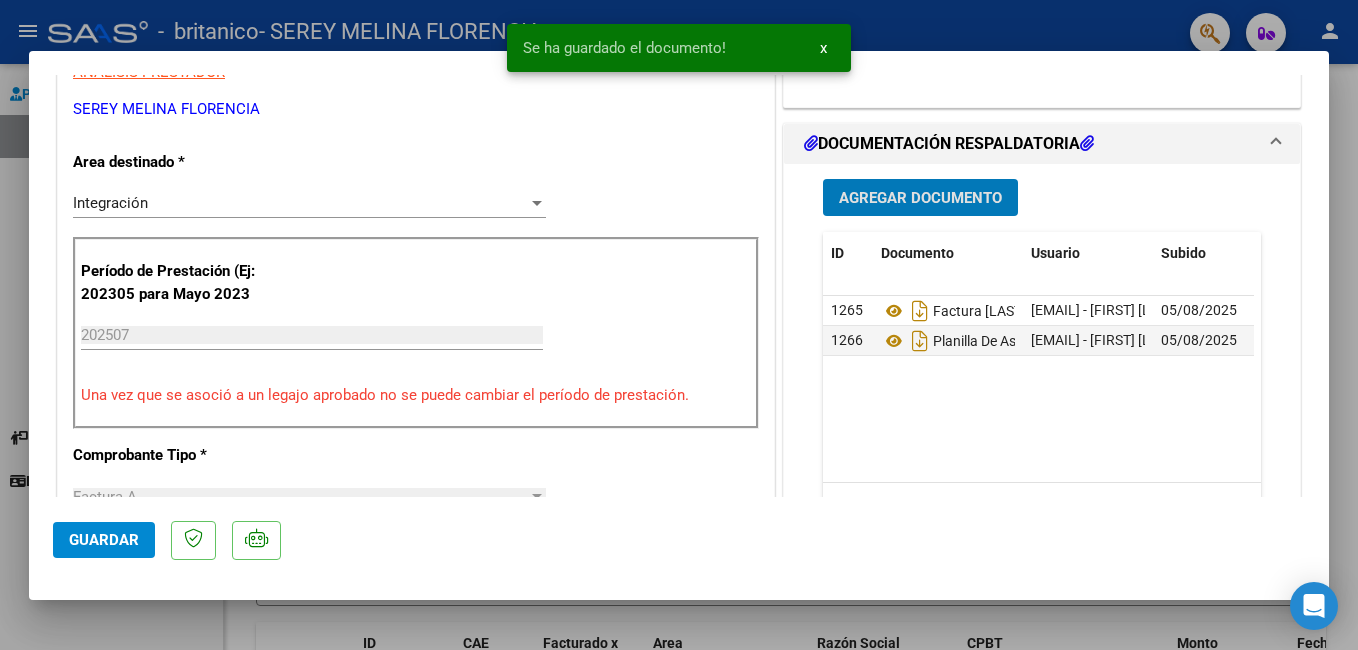 click on "Guardar" 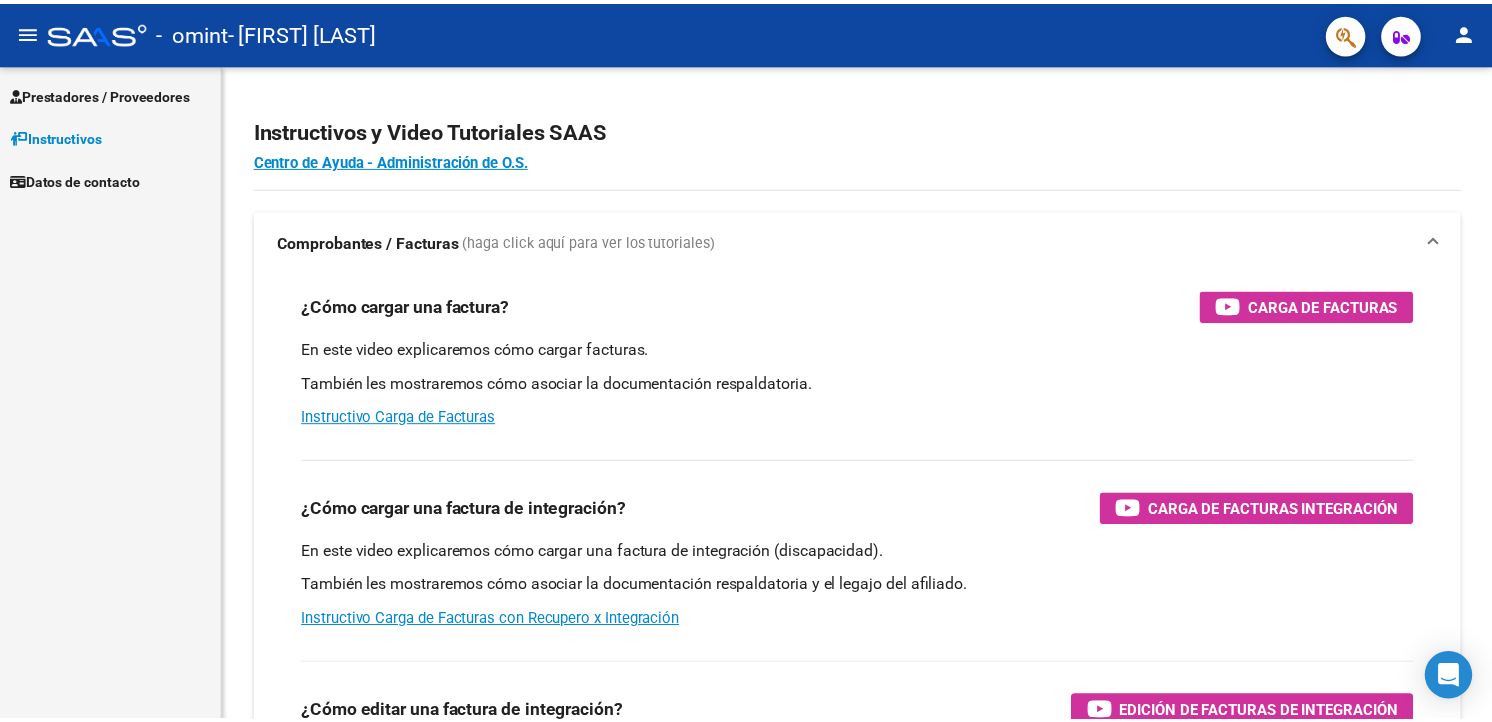 scroll, scrollTop: 0, scrollLeft: 0, axis: both 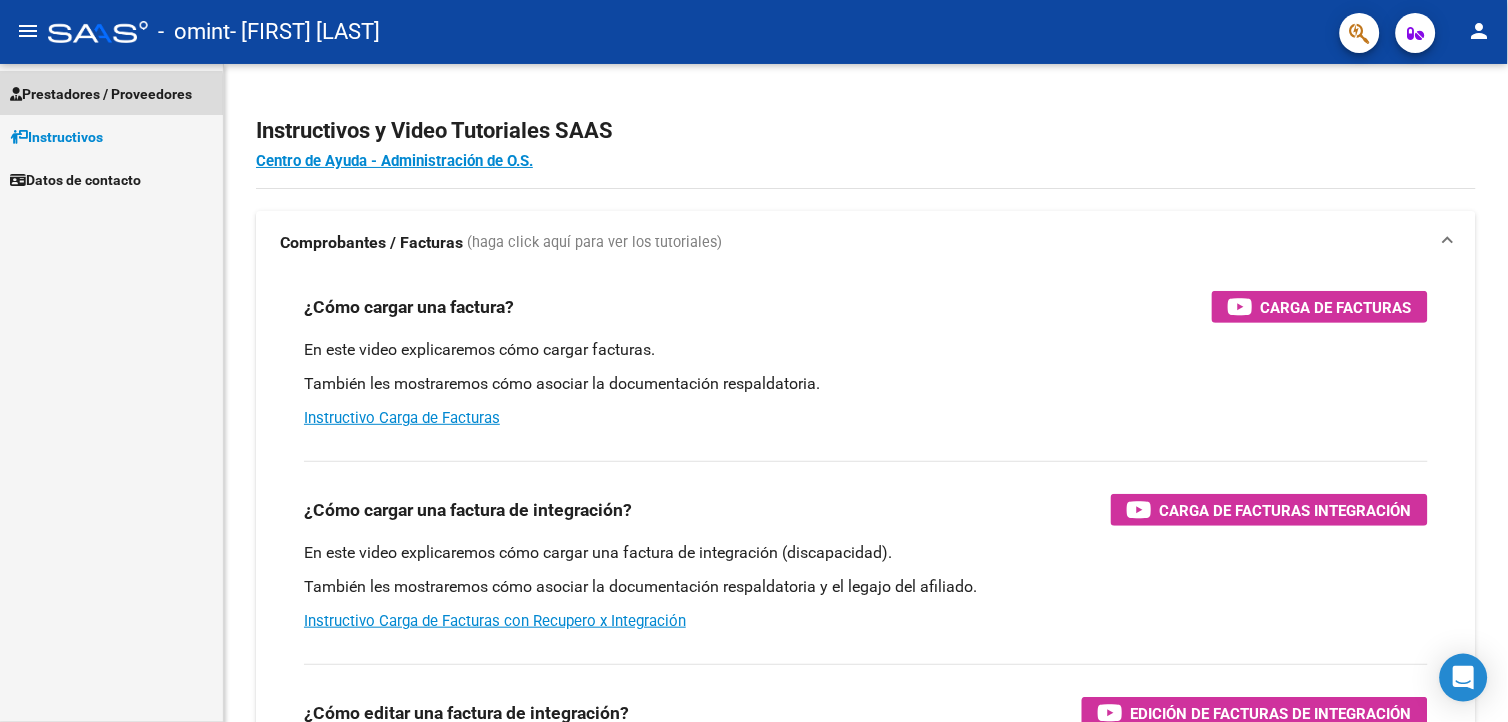 click on "Prestadores / Proveedores" at bounding box center (101, 94) 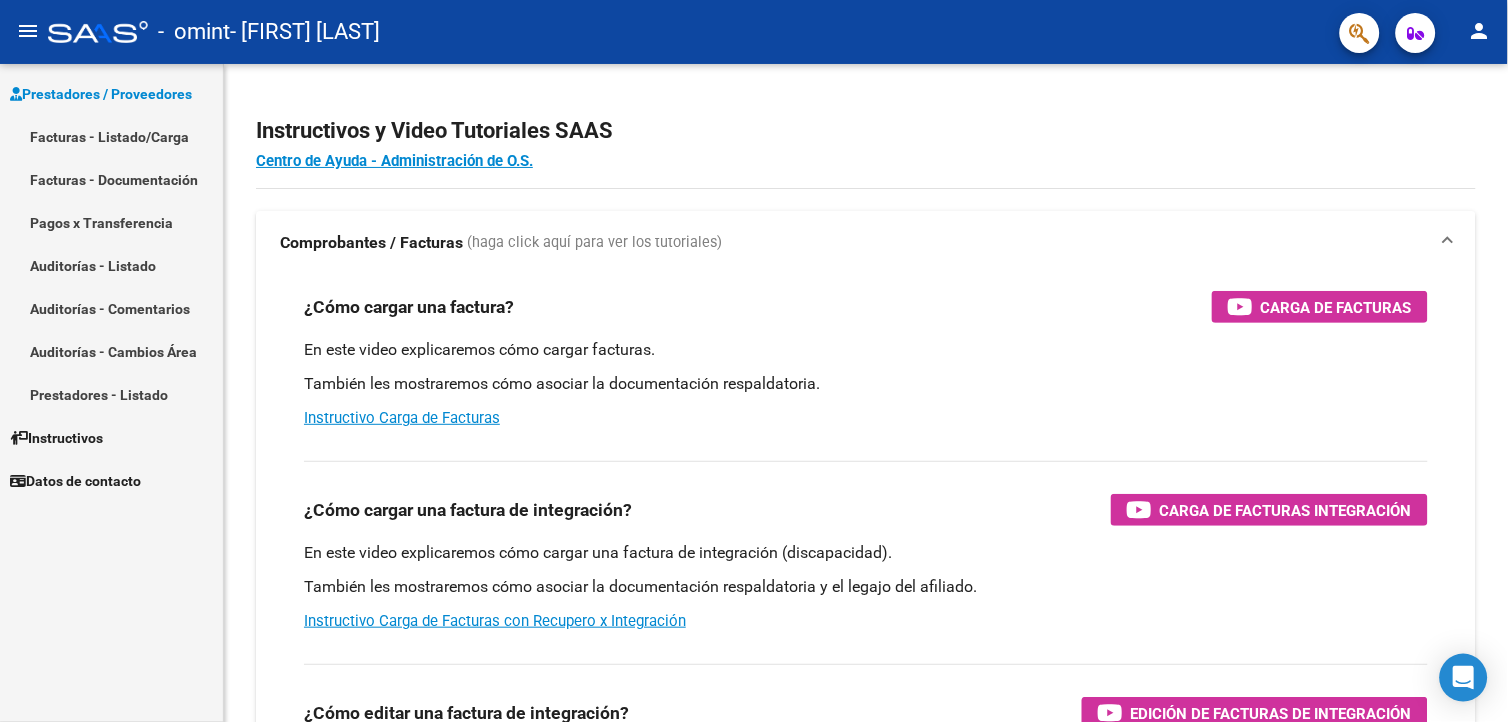 click on "Facturas - Listado/Carga" at bounding box center (111, 136) 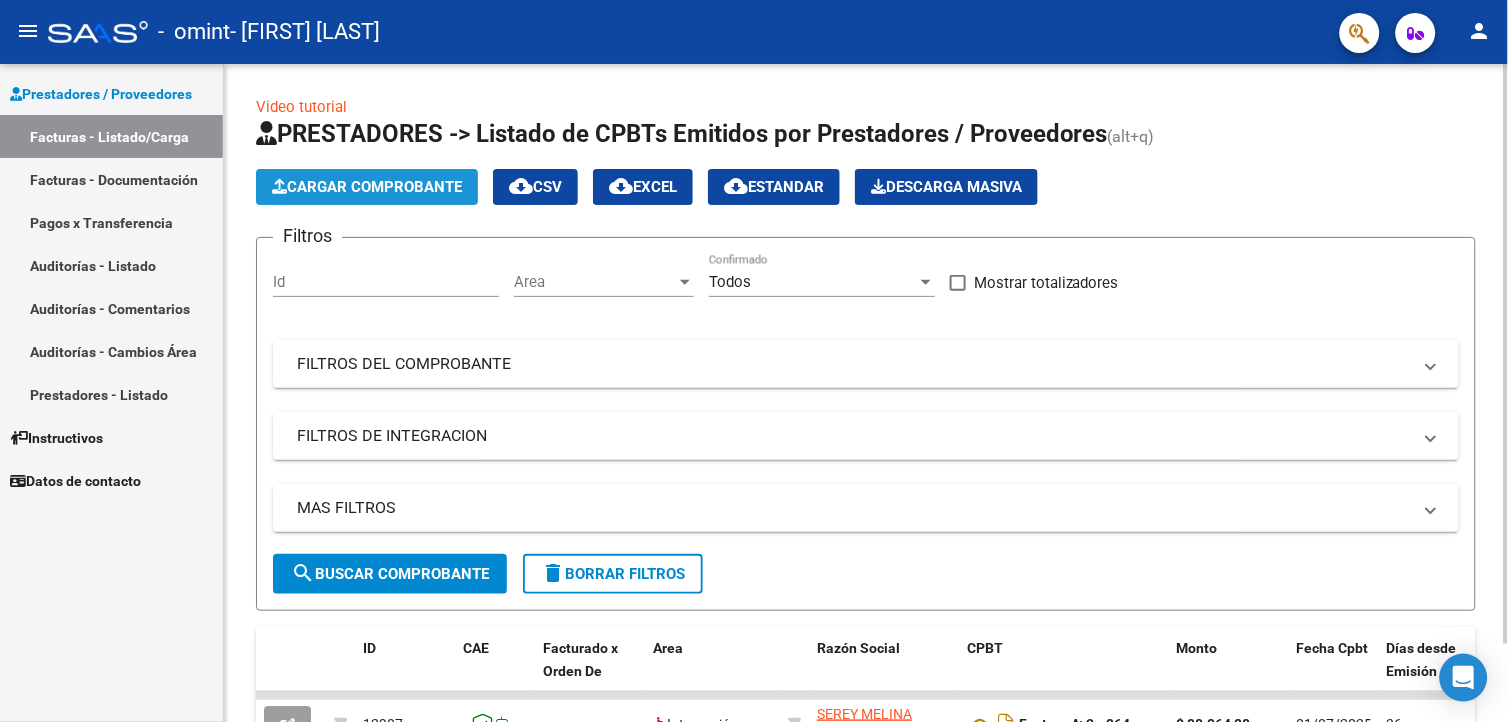 click on "Cargar Comprobante" 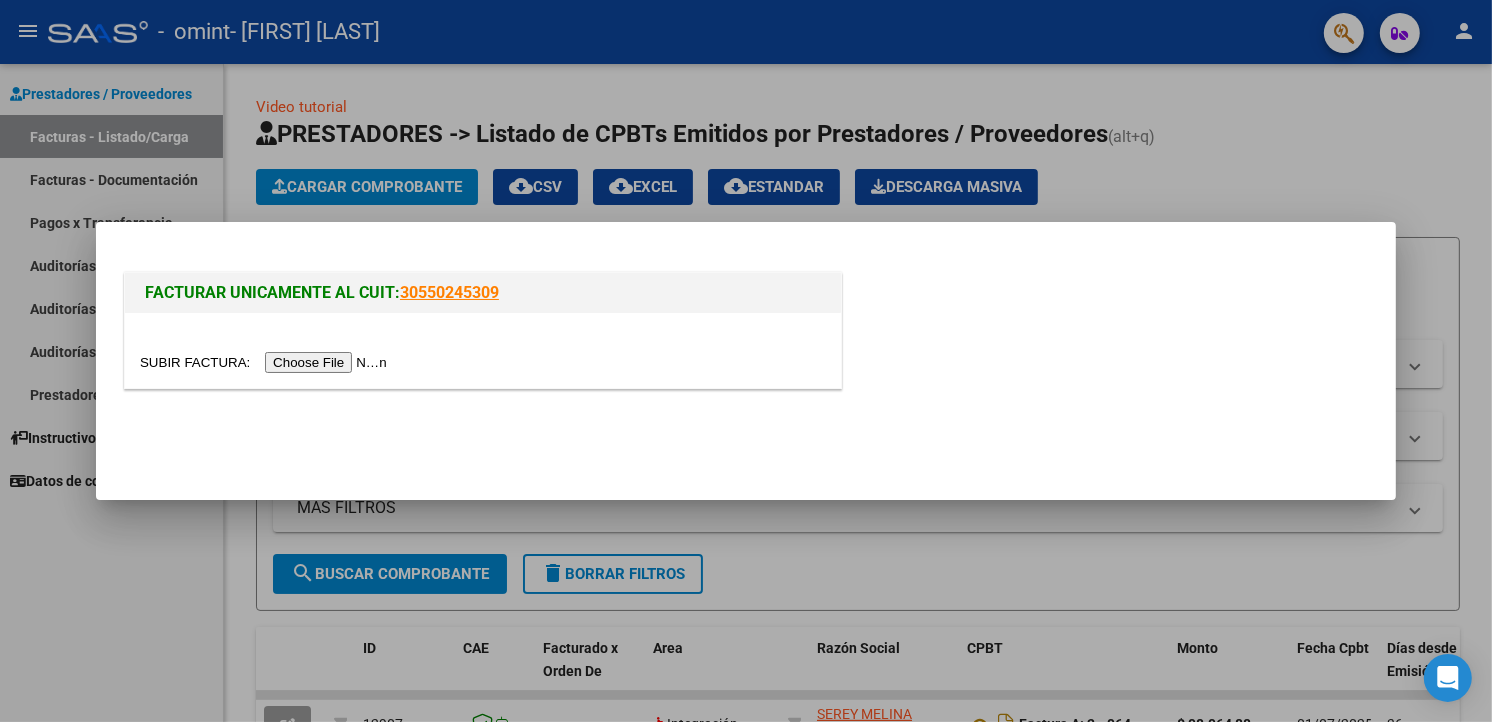 click at bounding box center (266, 362) 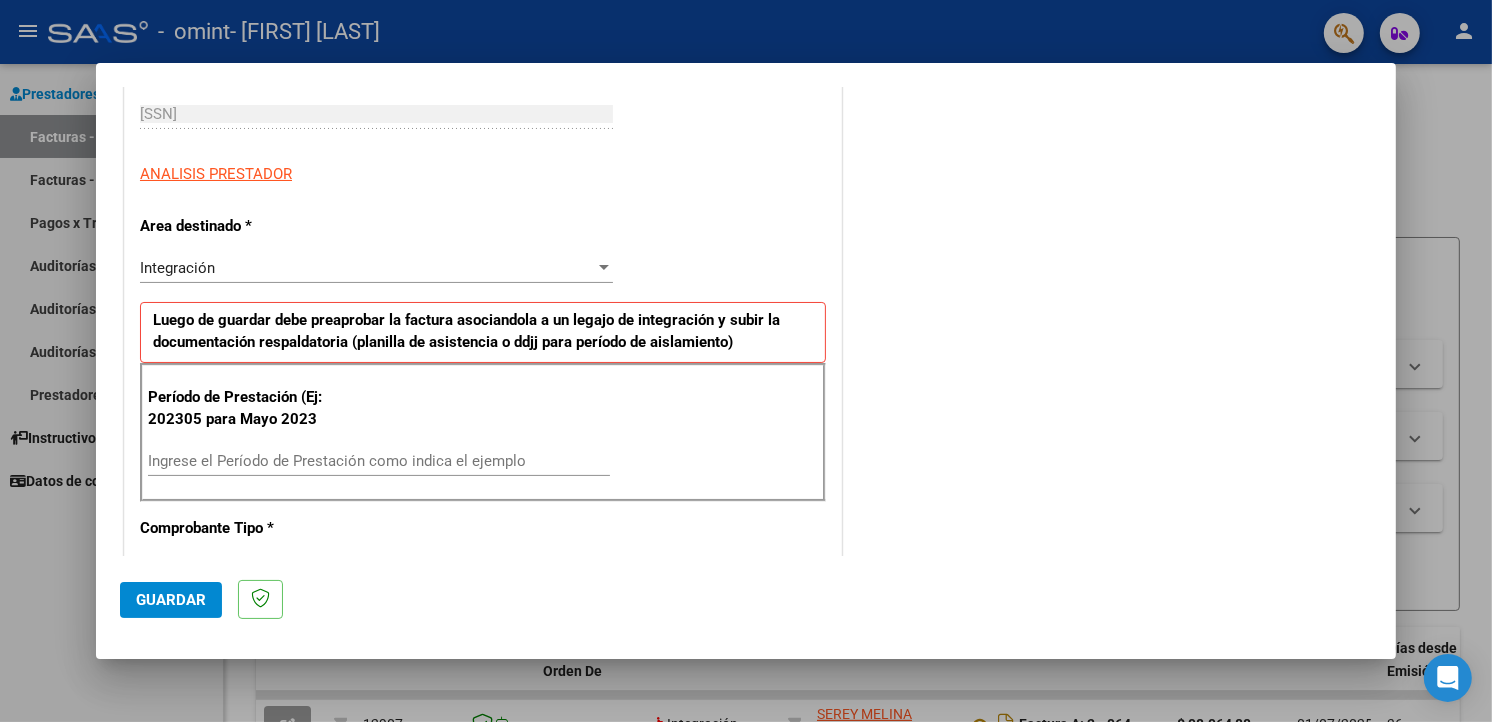 scroll, scrollTop: 320, scrollLeft: 0, axis: vertical 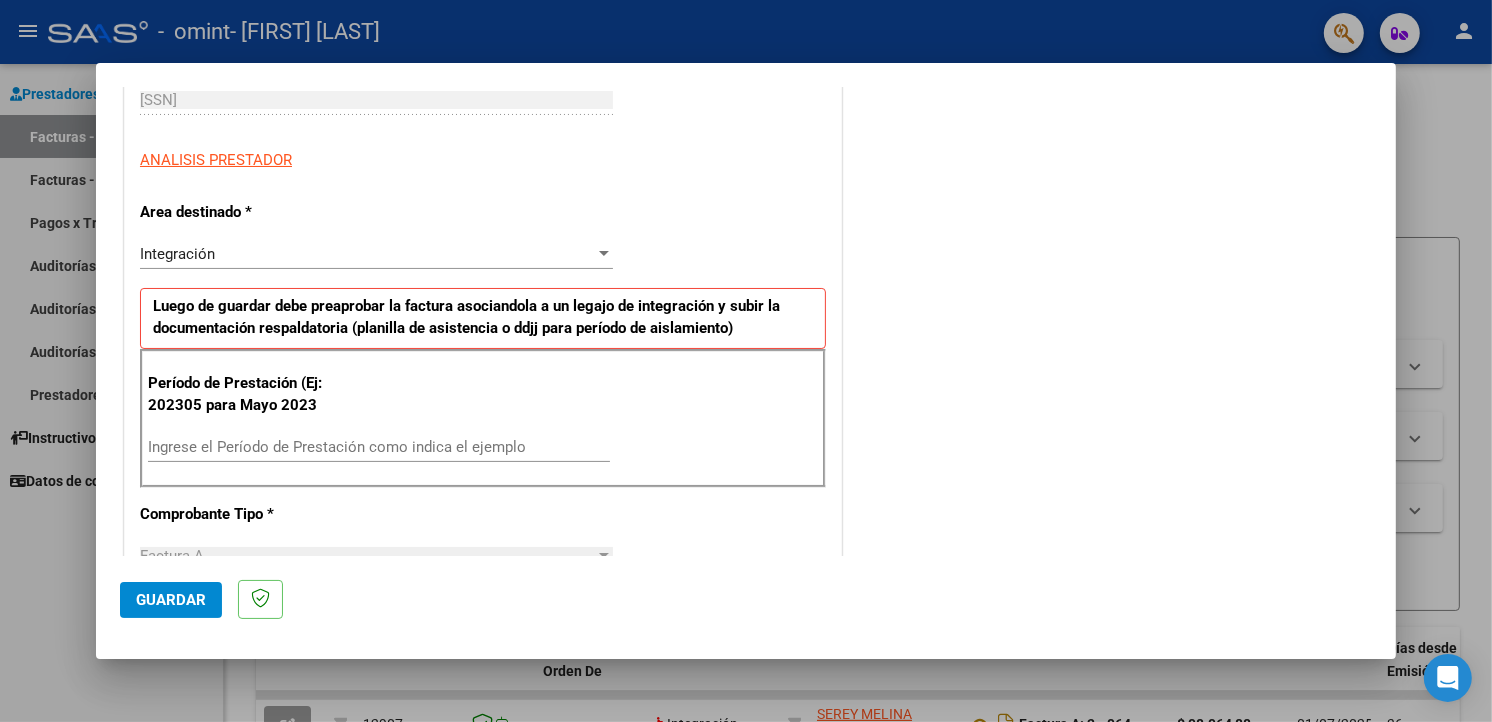 click on "Ingrese el Período de Prestación como indica el ejemplo" at bounding box center [379, 447] 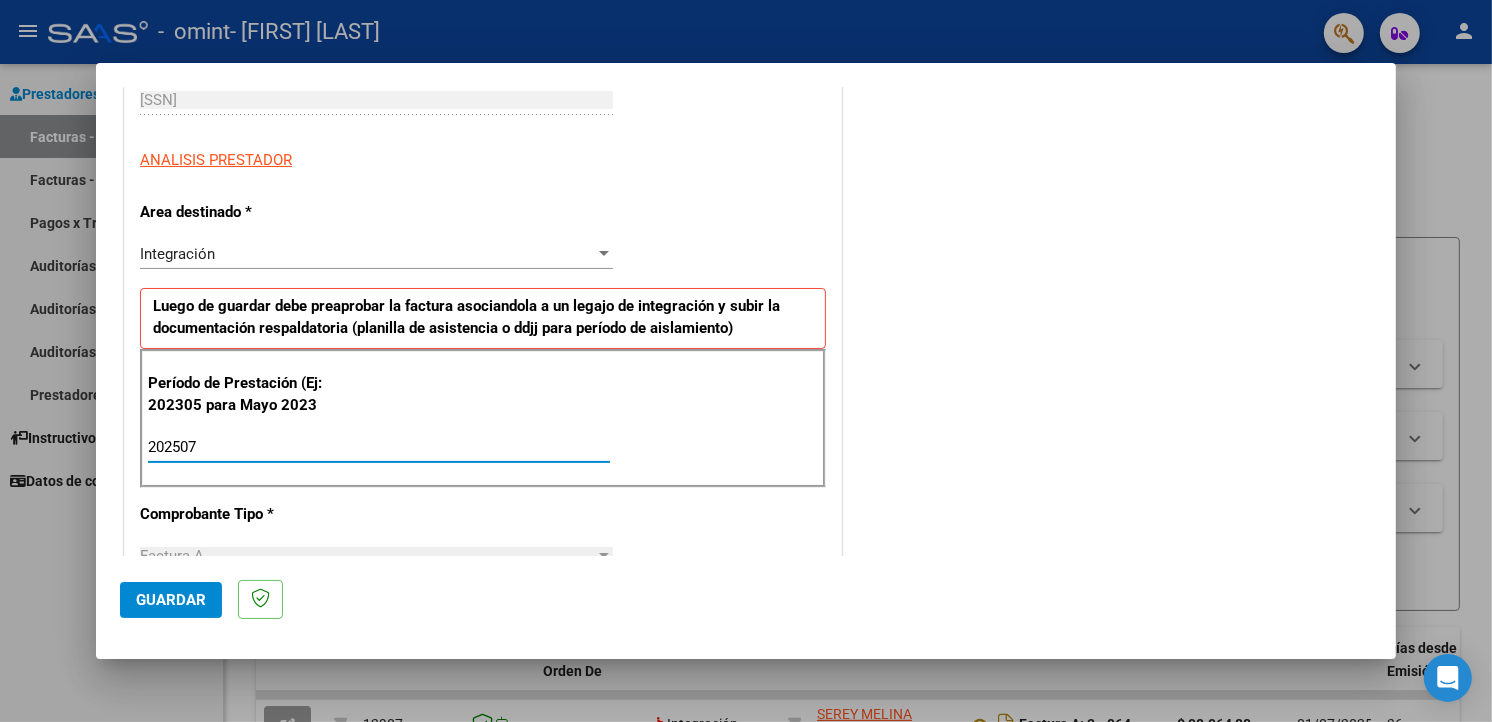 type on "202507" 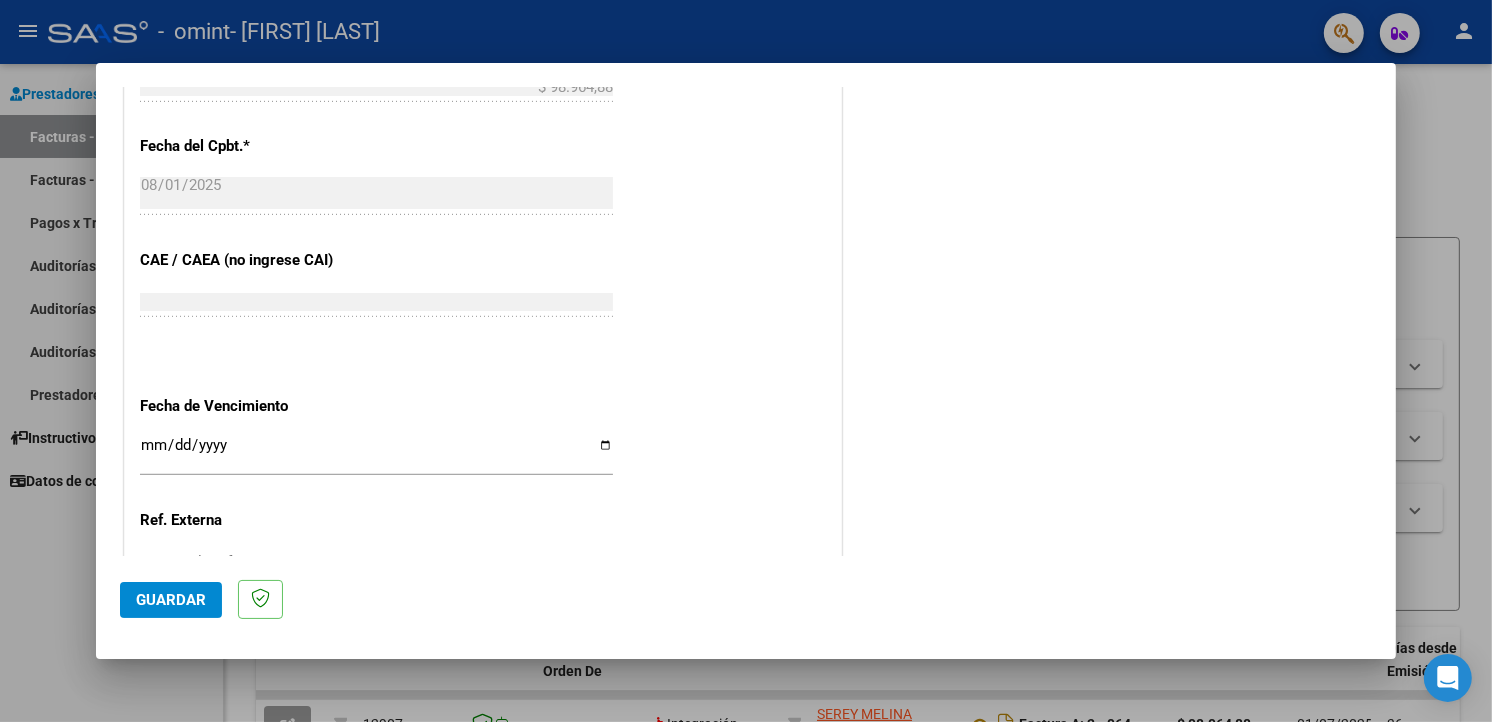 scroll, scrollTop: 1097, scrollLeft: 0, axis: vertical 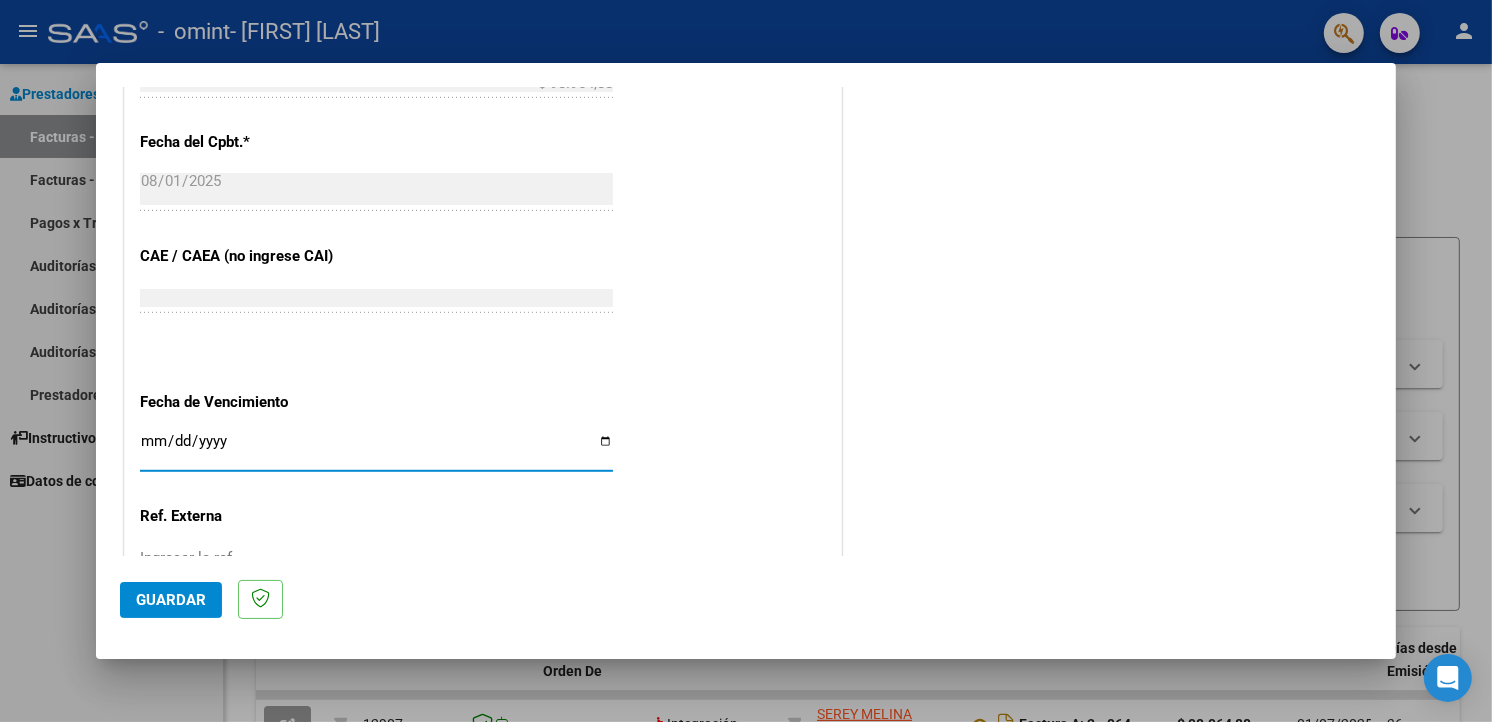 click on "Ingresar la fecha" at bounding box center [376, 449] 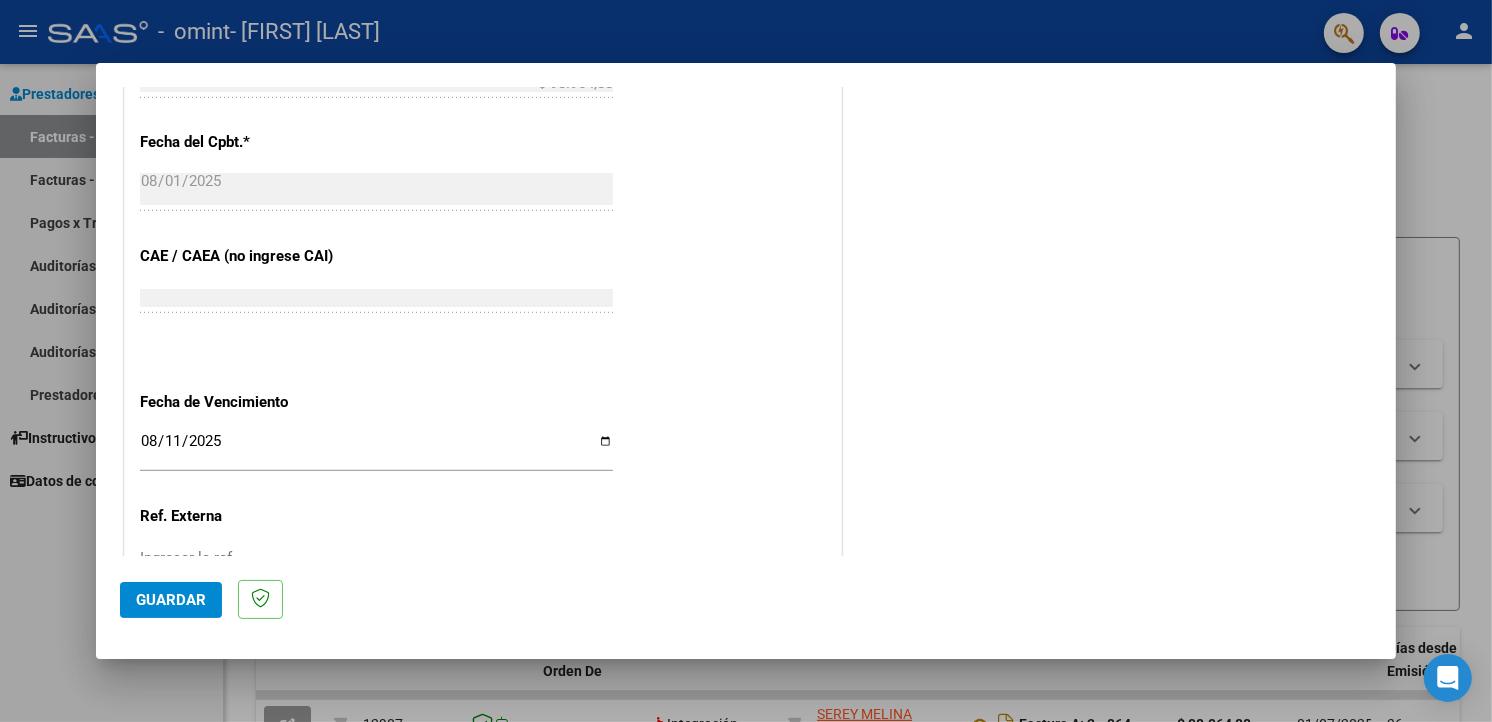 scroll, scrollTop: 1252, scrollLeft: 0, axis: vertical 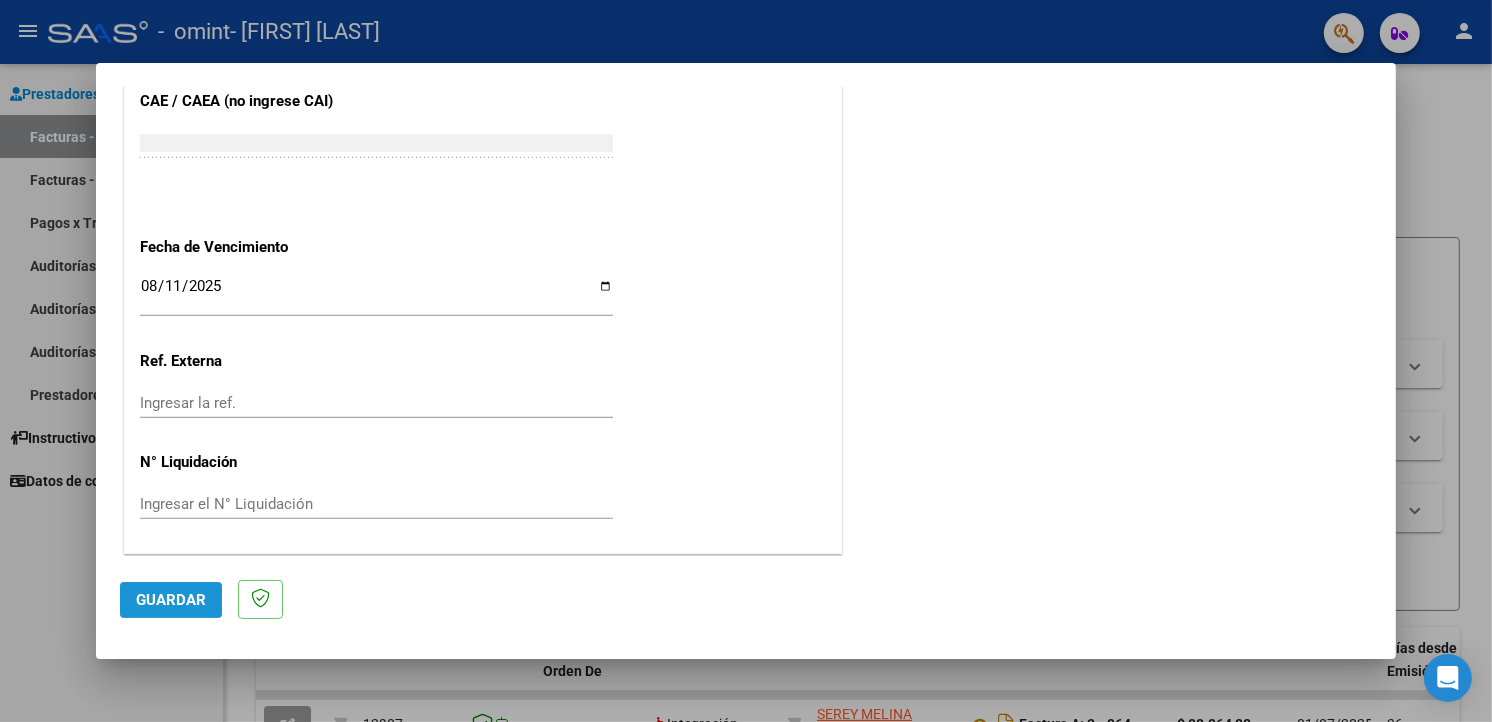 click on "Guardar" 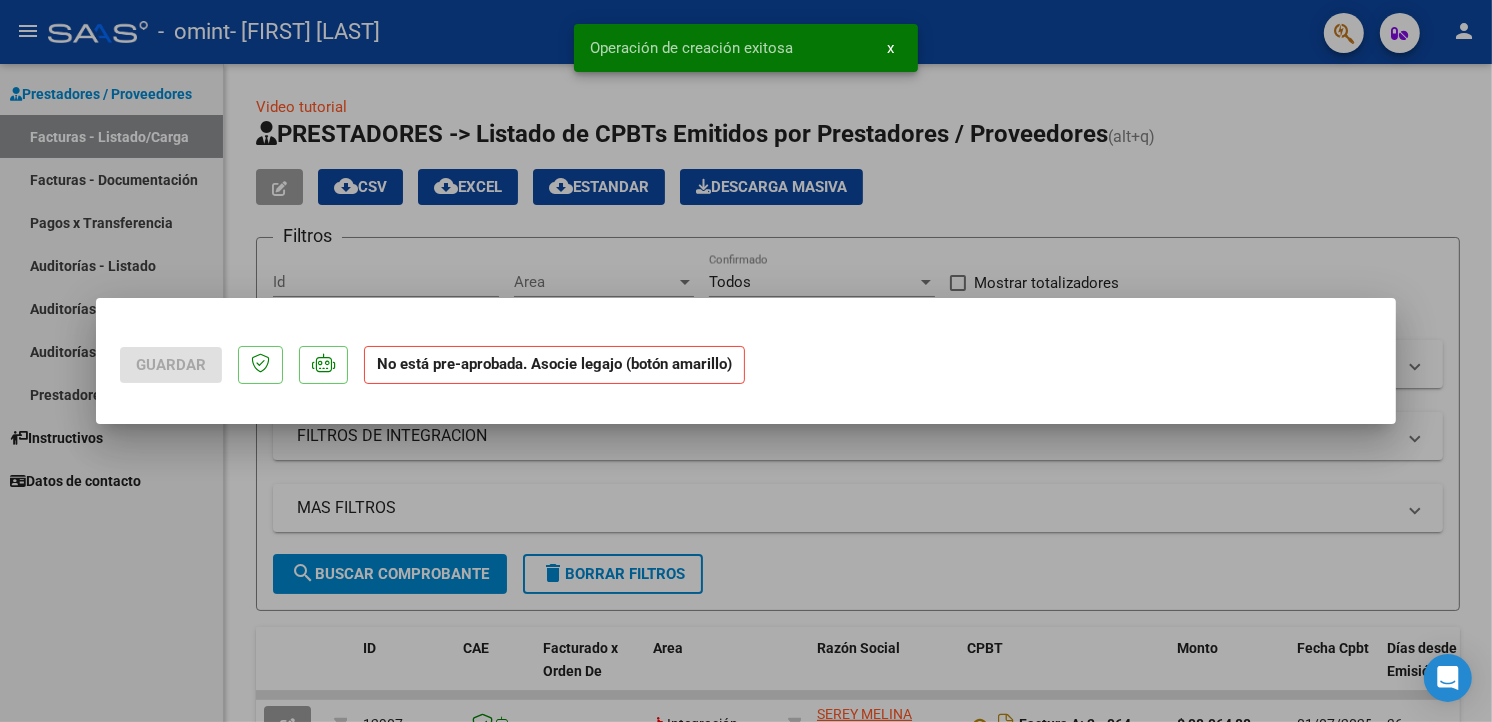 scroll, scrollTop: 0, scrollLeft: 0, axis: both 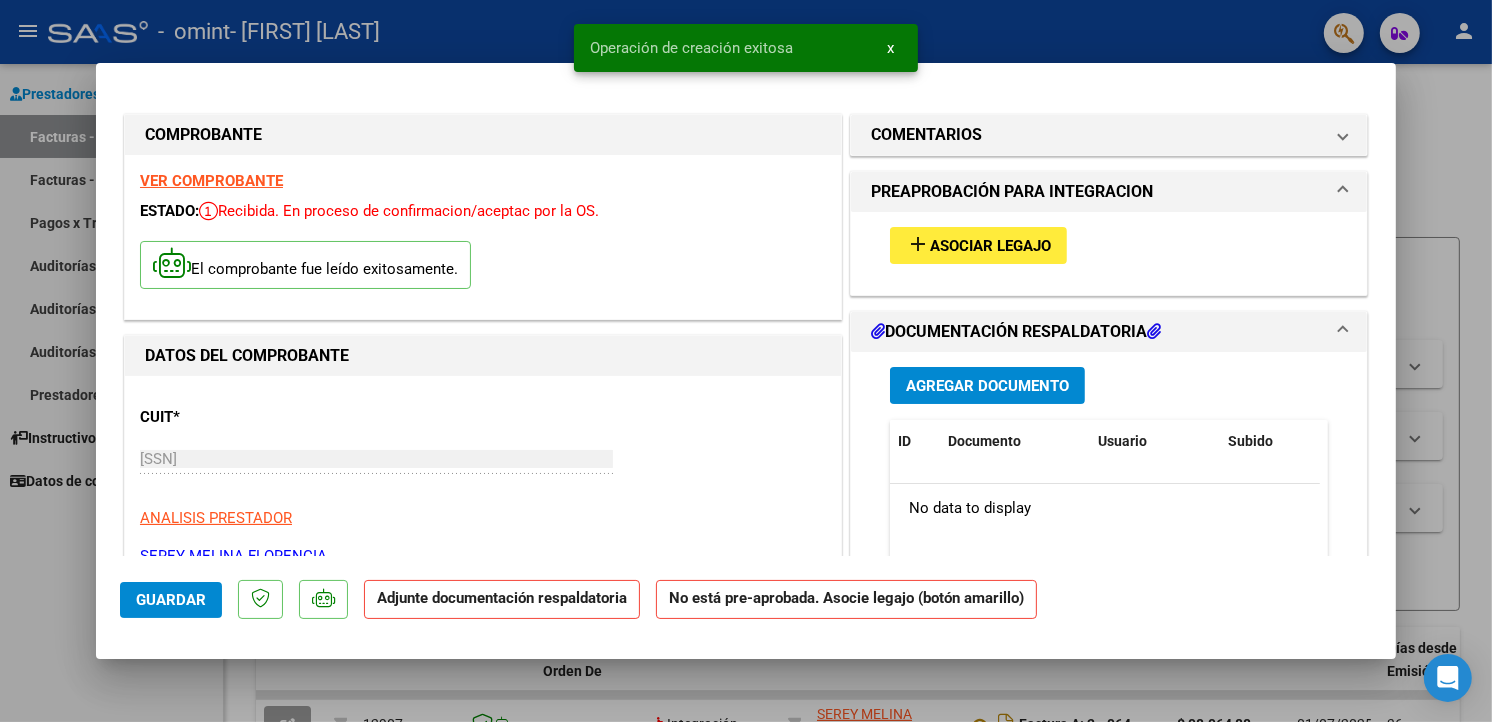 click on "Asociar Legajo" at bounding box center (990, 246) 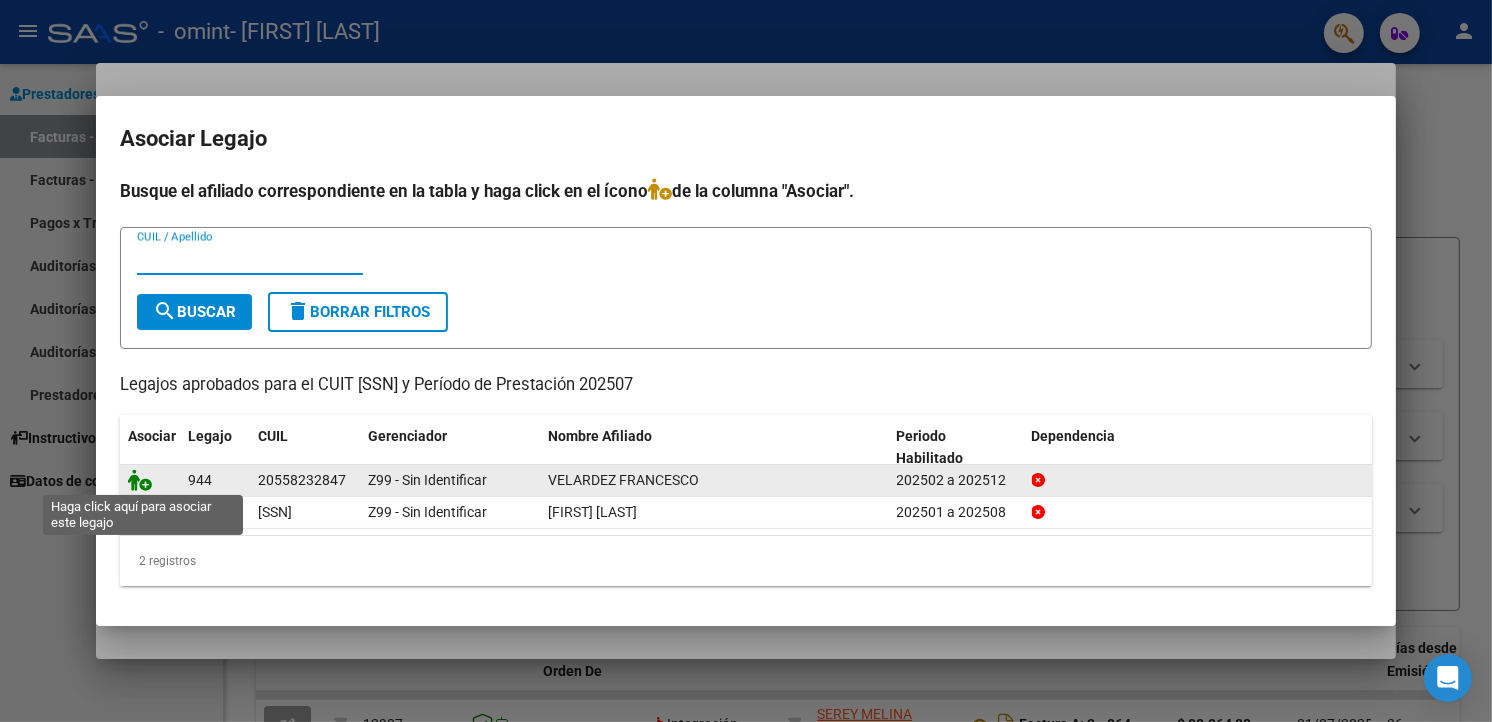click 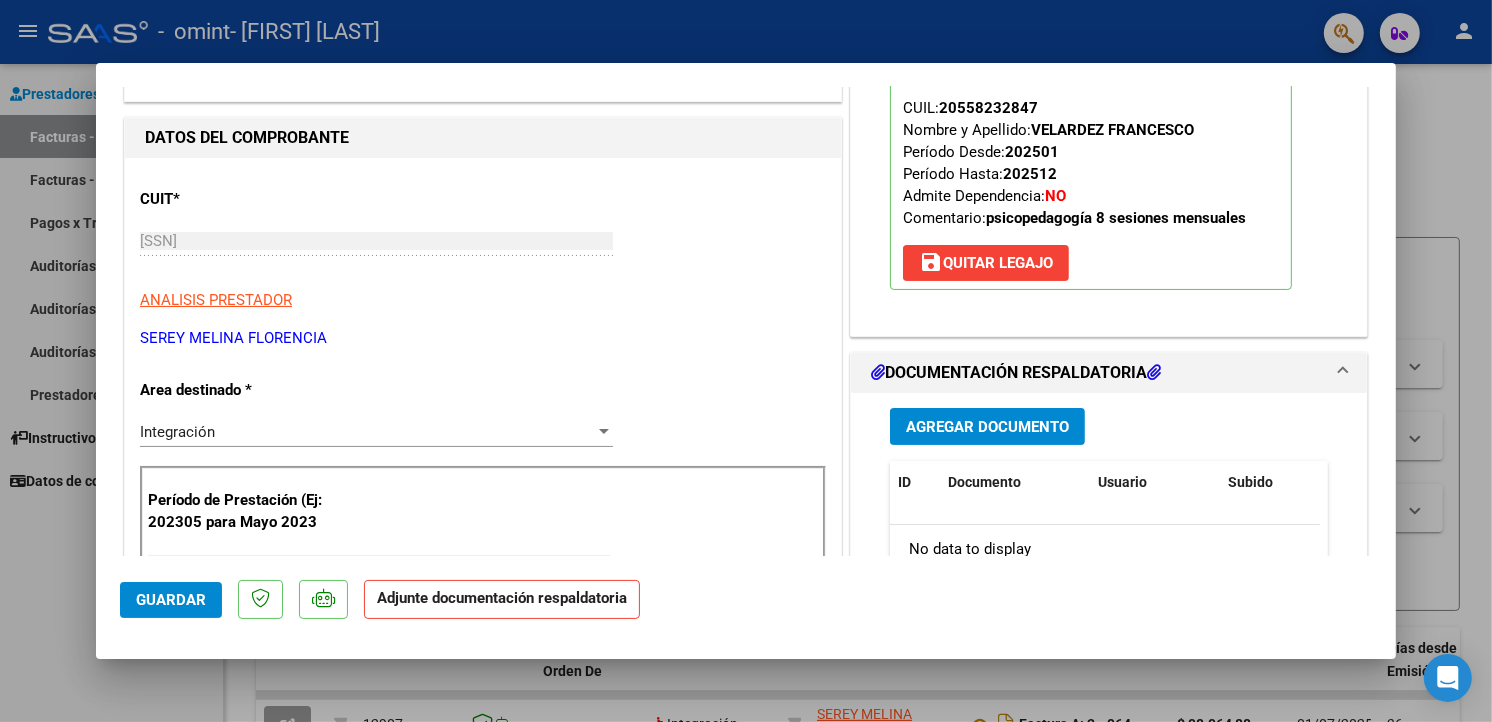 scroll, scrollTop: 298, scrollLeft: 0, axis: vertical 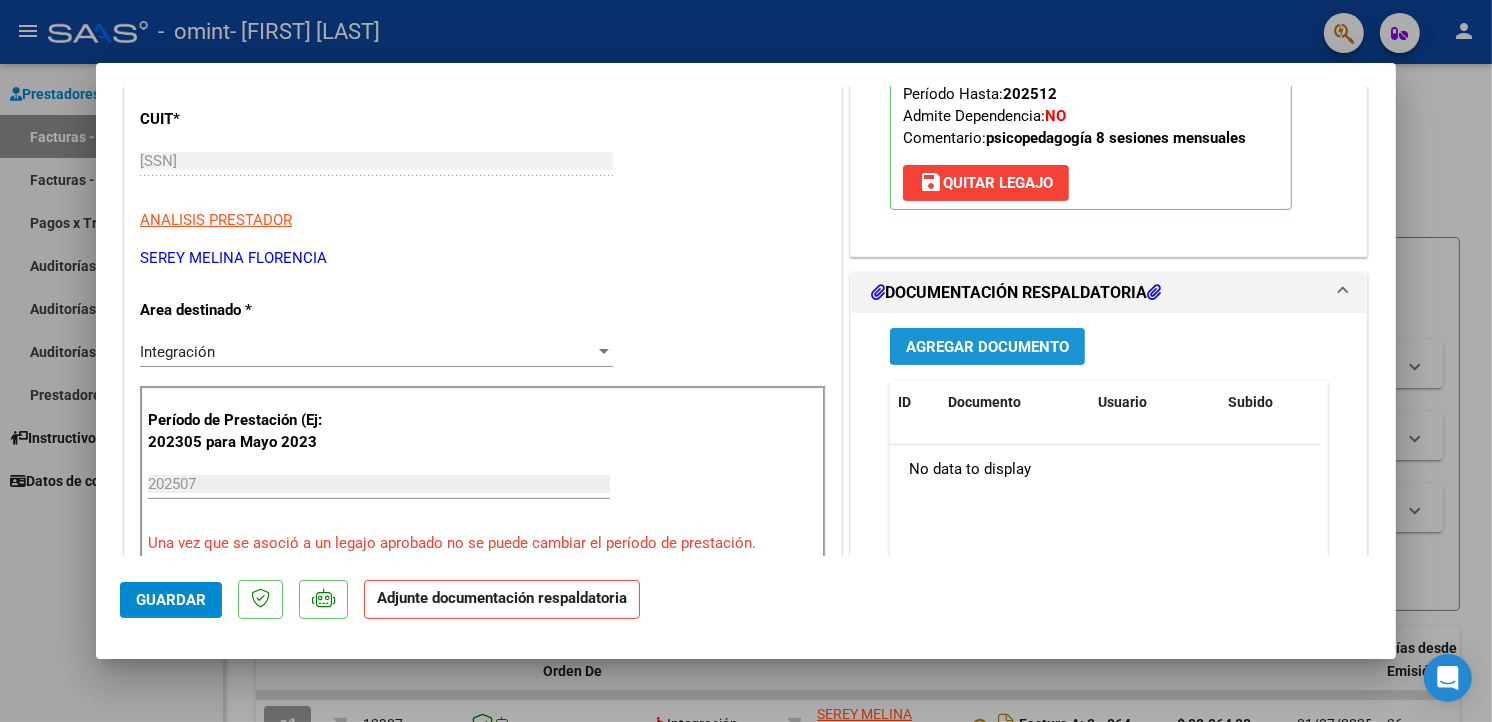 click on "Agregar Documento" at bounding box center (987, 347) 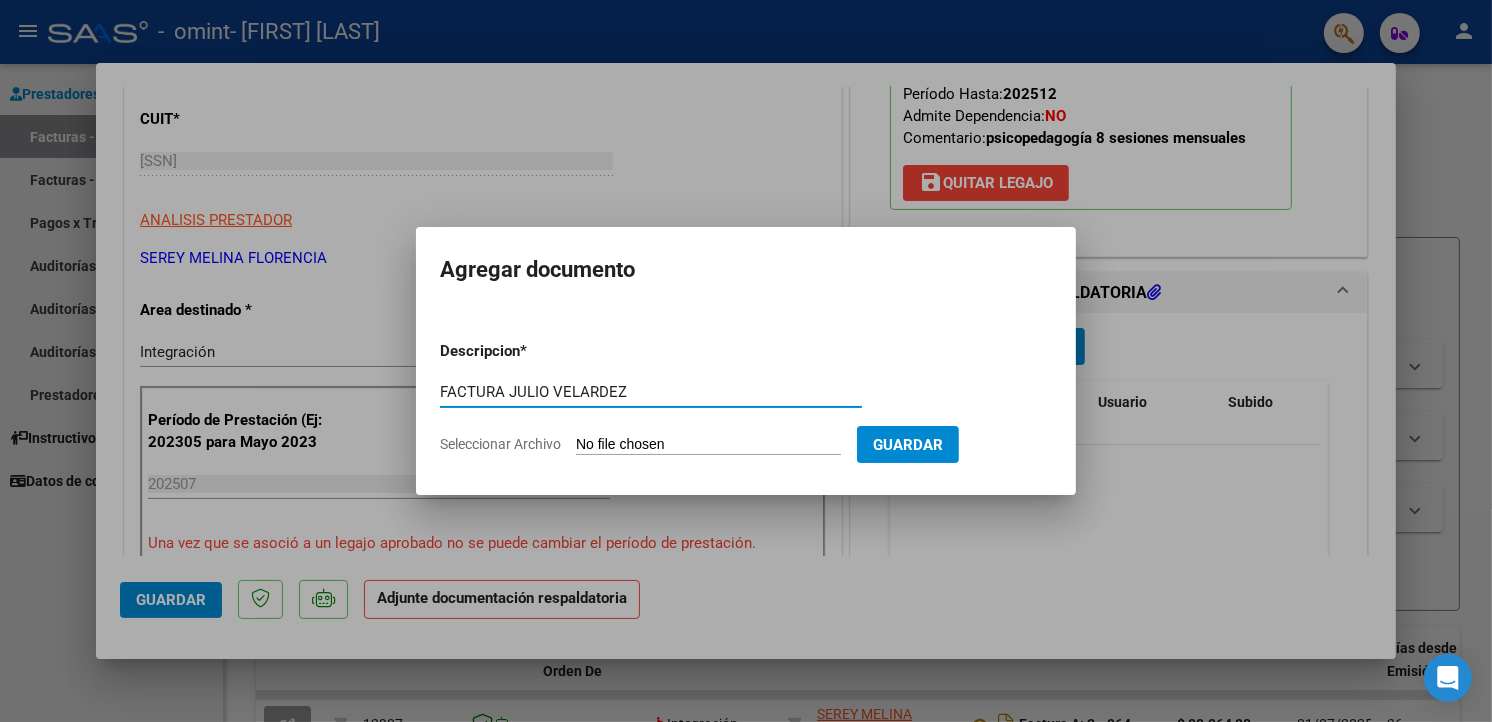 type on "FACTURA JULIO VELARDEZ" 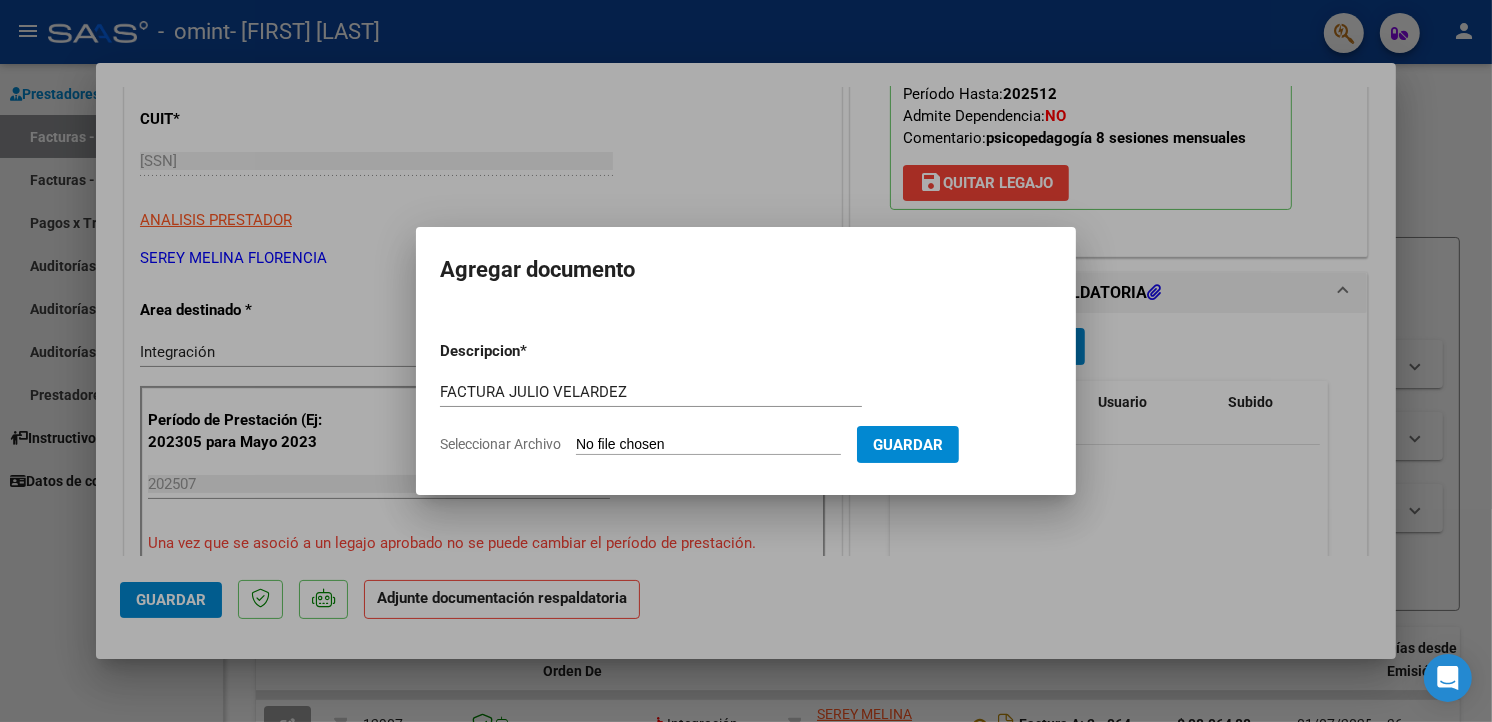 type on "C:\fakepath\[SSN]_001_00003_00000972.pdf" 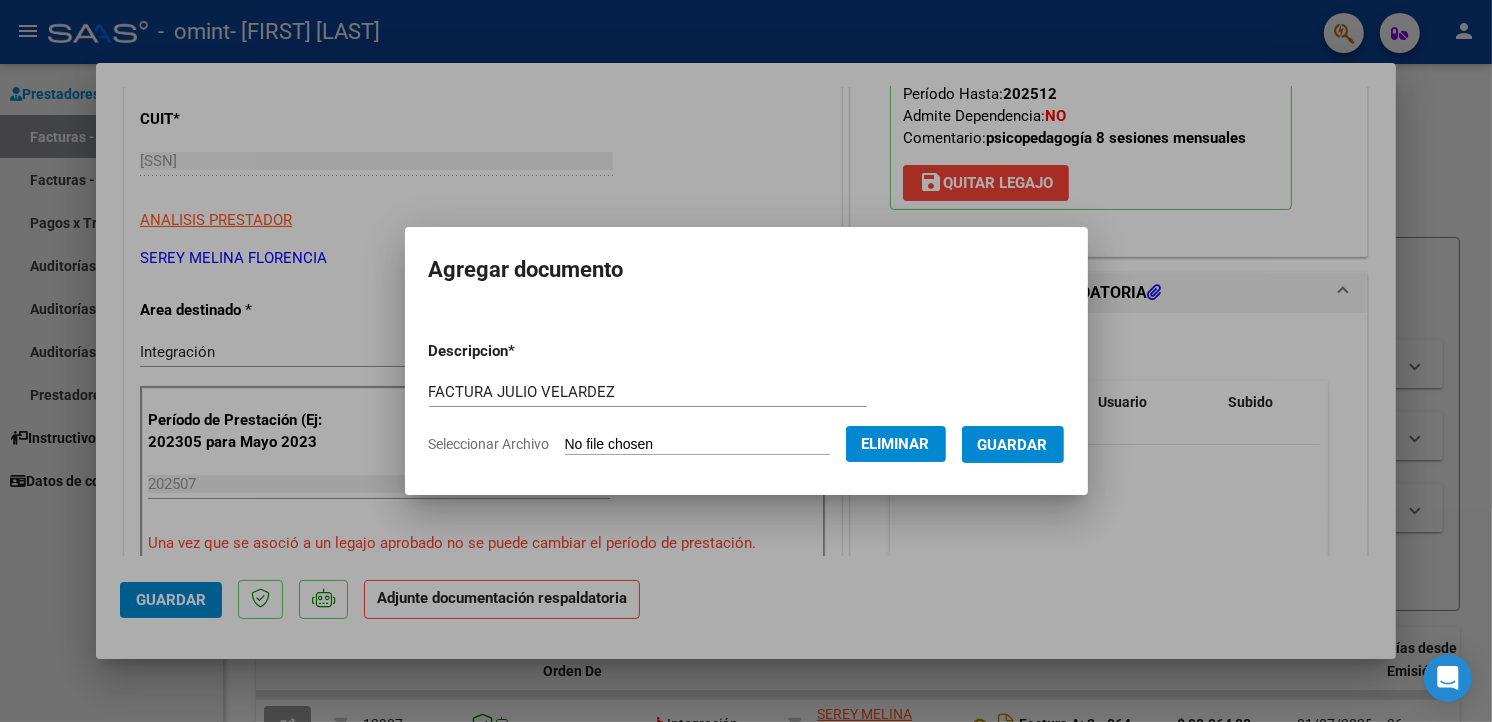 click on "Guardar" at bounding box center [1013, 445] 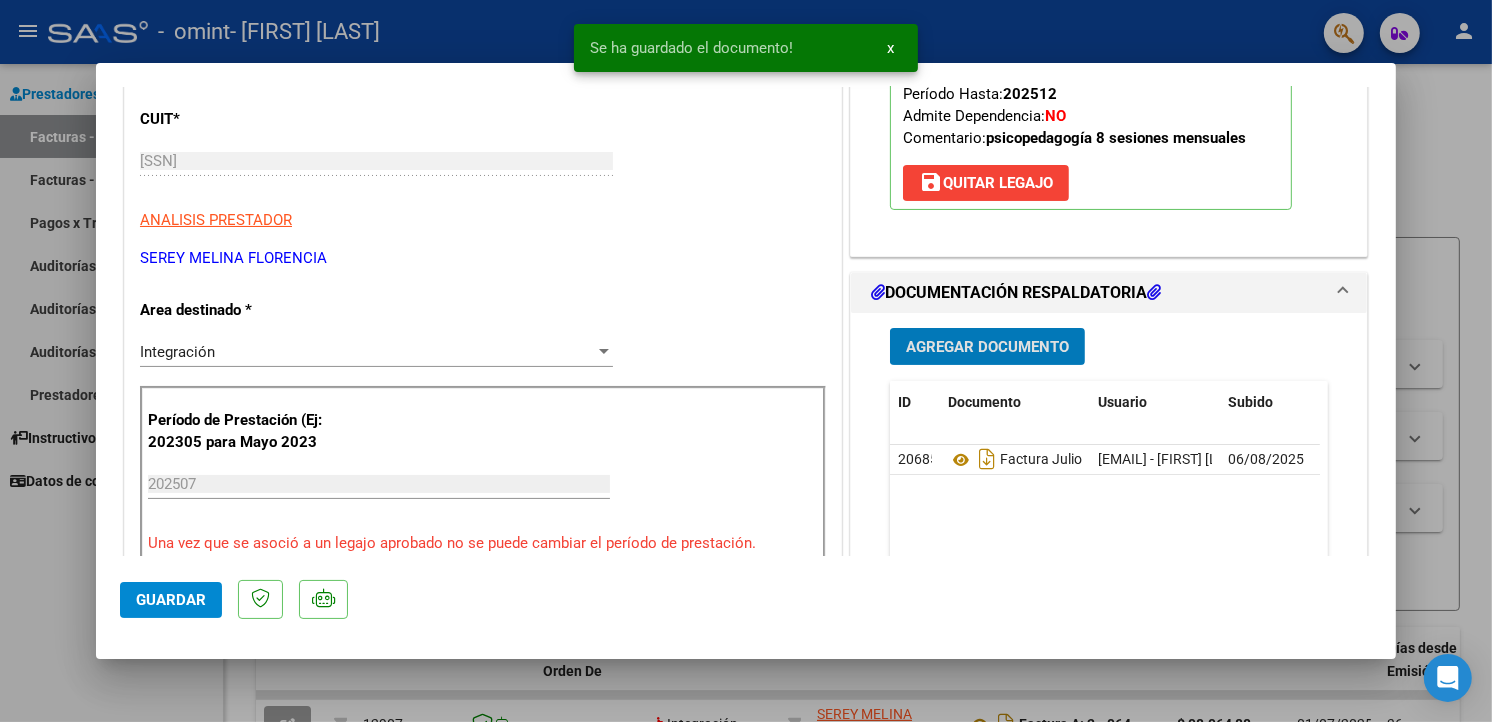 click on "Agregar Documento" at bounding box center [987, 347] 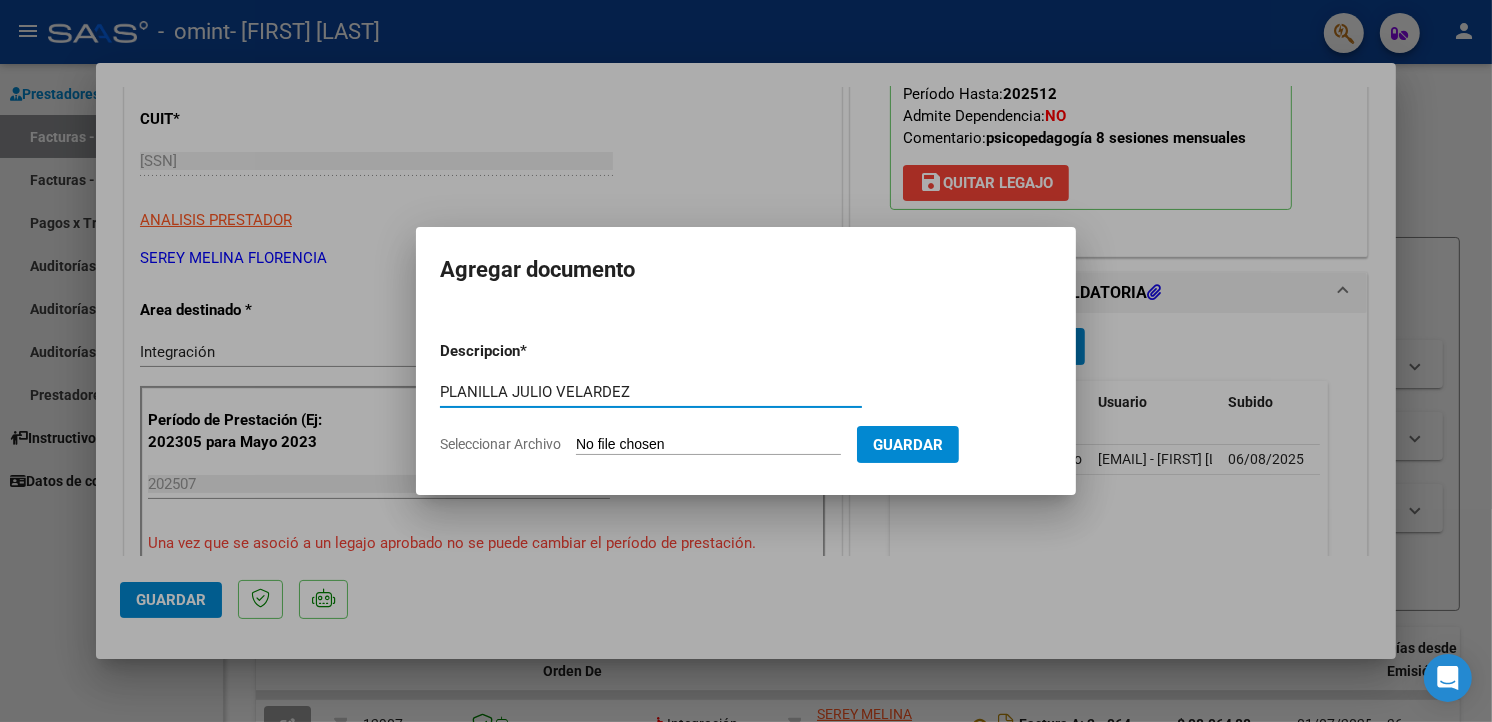 type on "PLANILLA JULIO VELARDEZ" 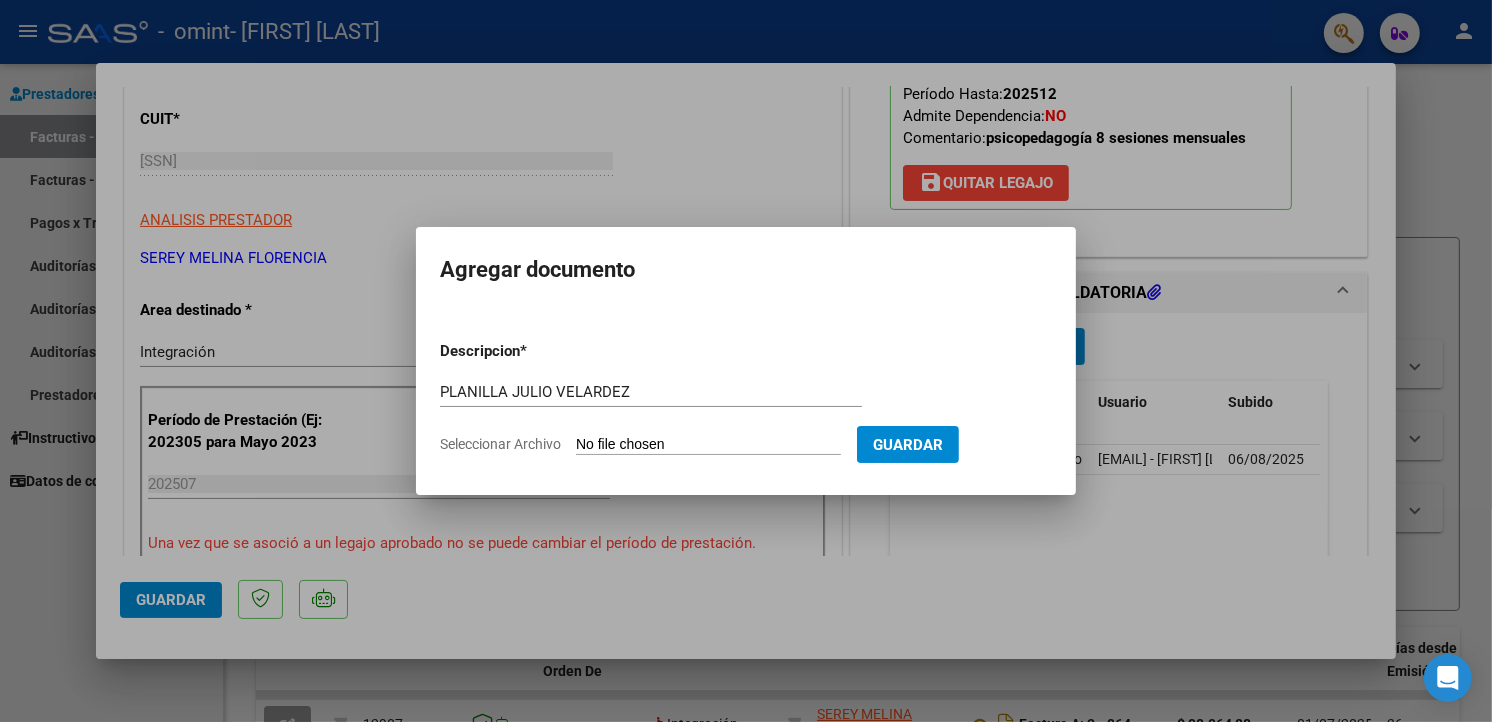 type on "C:\fakepath\[FIRST] [LAST].pdf" 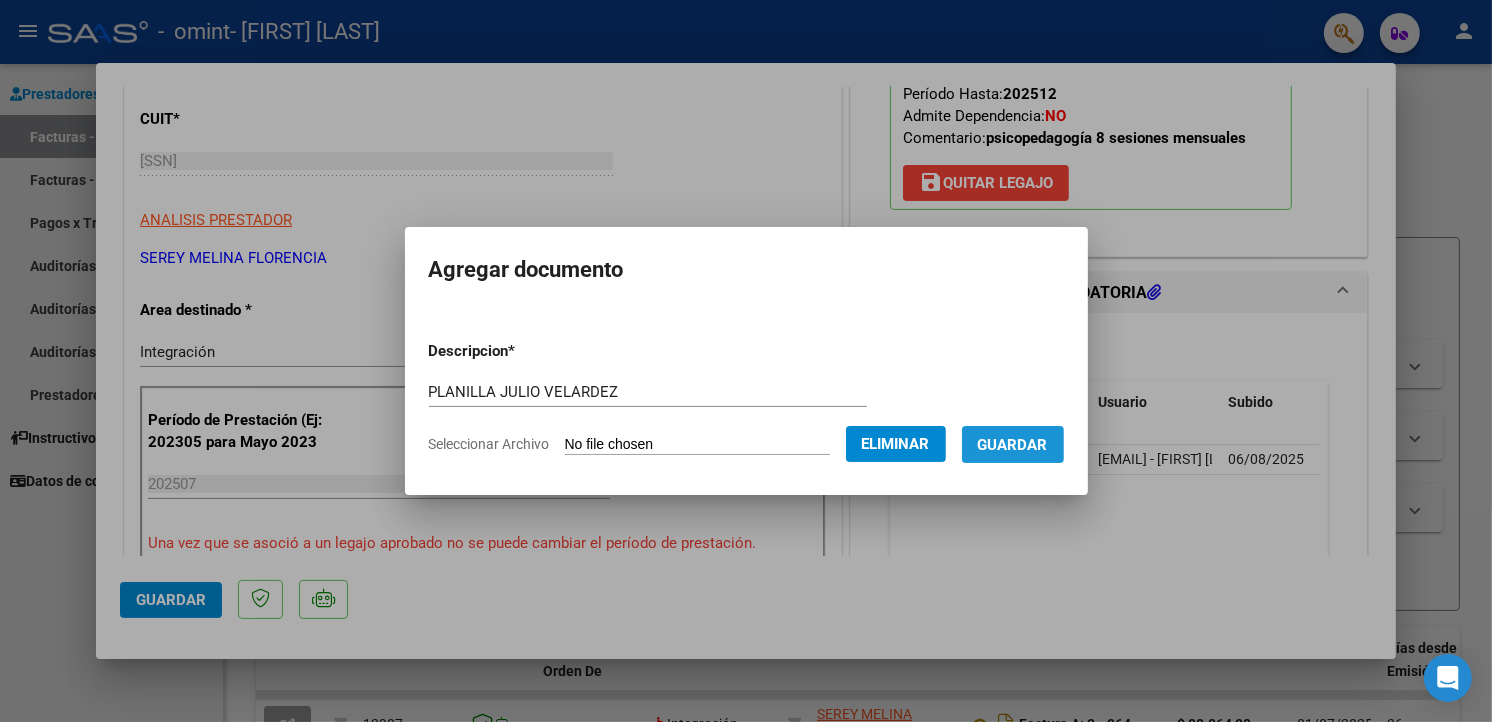 click on "Guardar" at bounding box center [1013, 445] 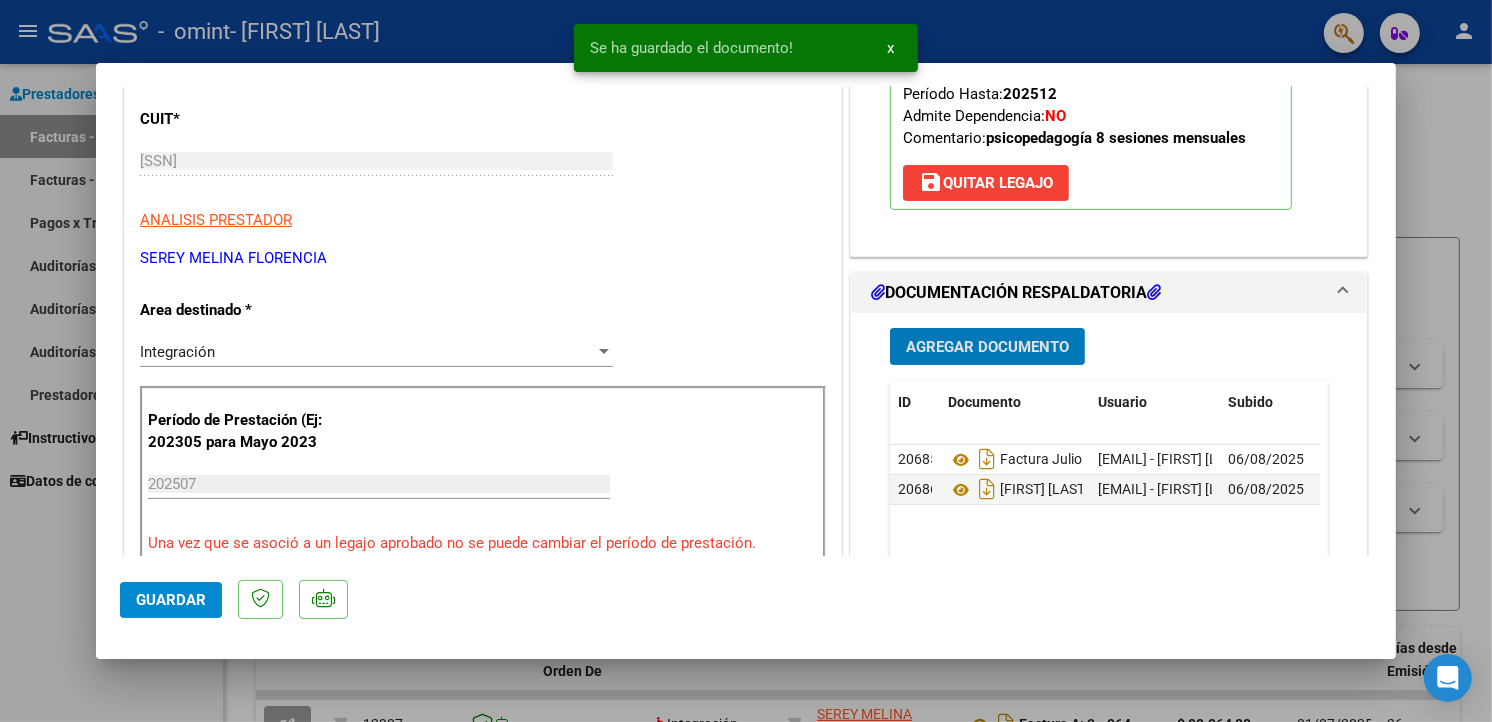 click on "Guardar" 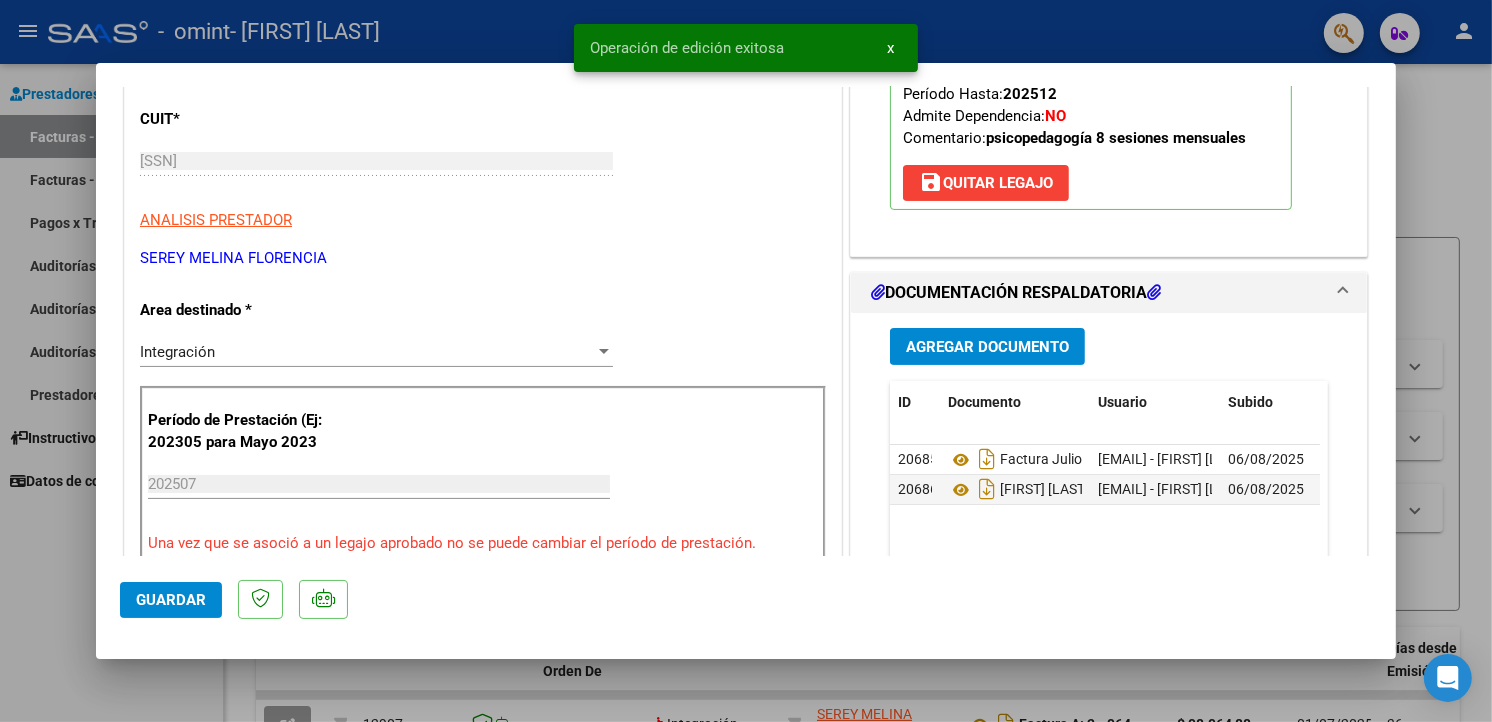 click on "Guardar" 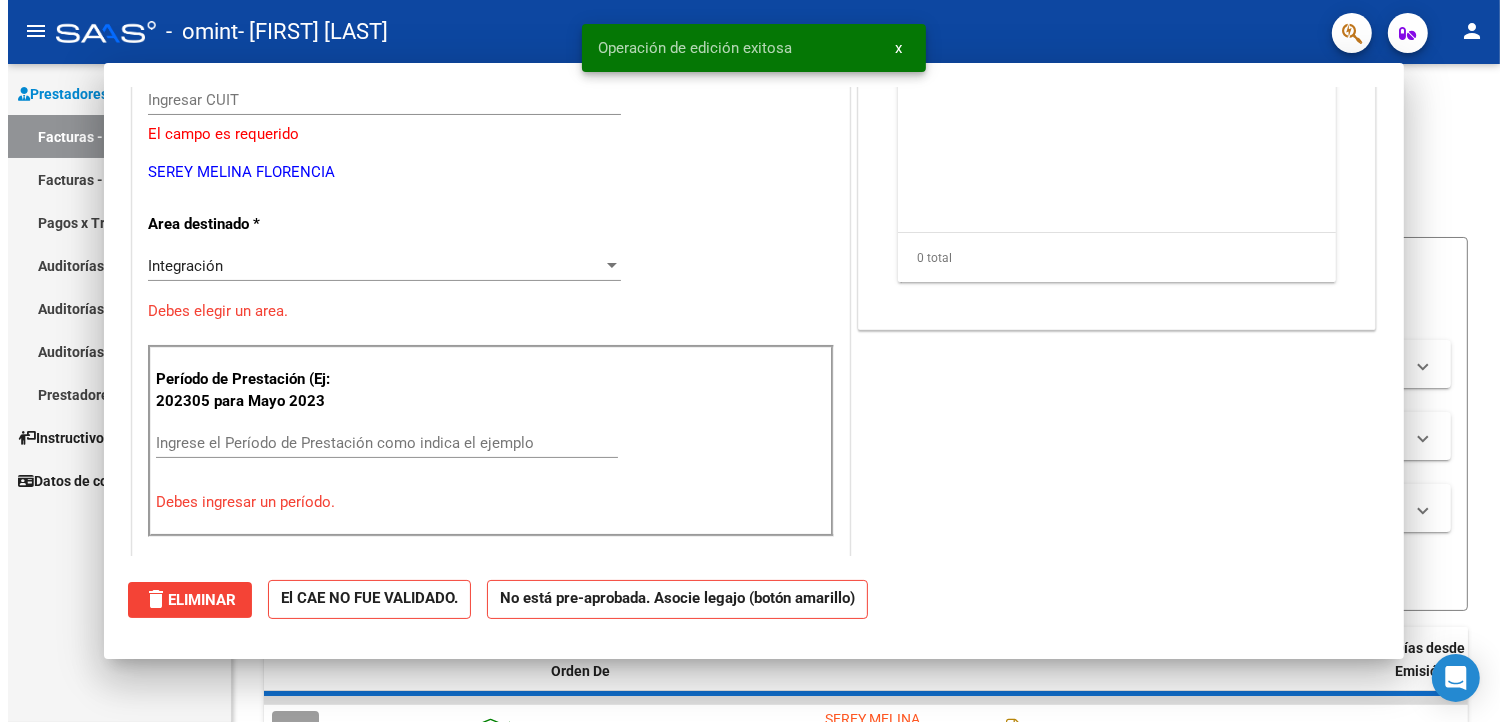 scroll, scrollTop: 0, scrollLeft: 0, axis: both 